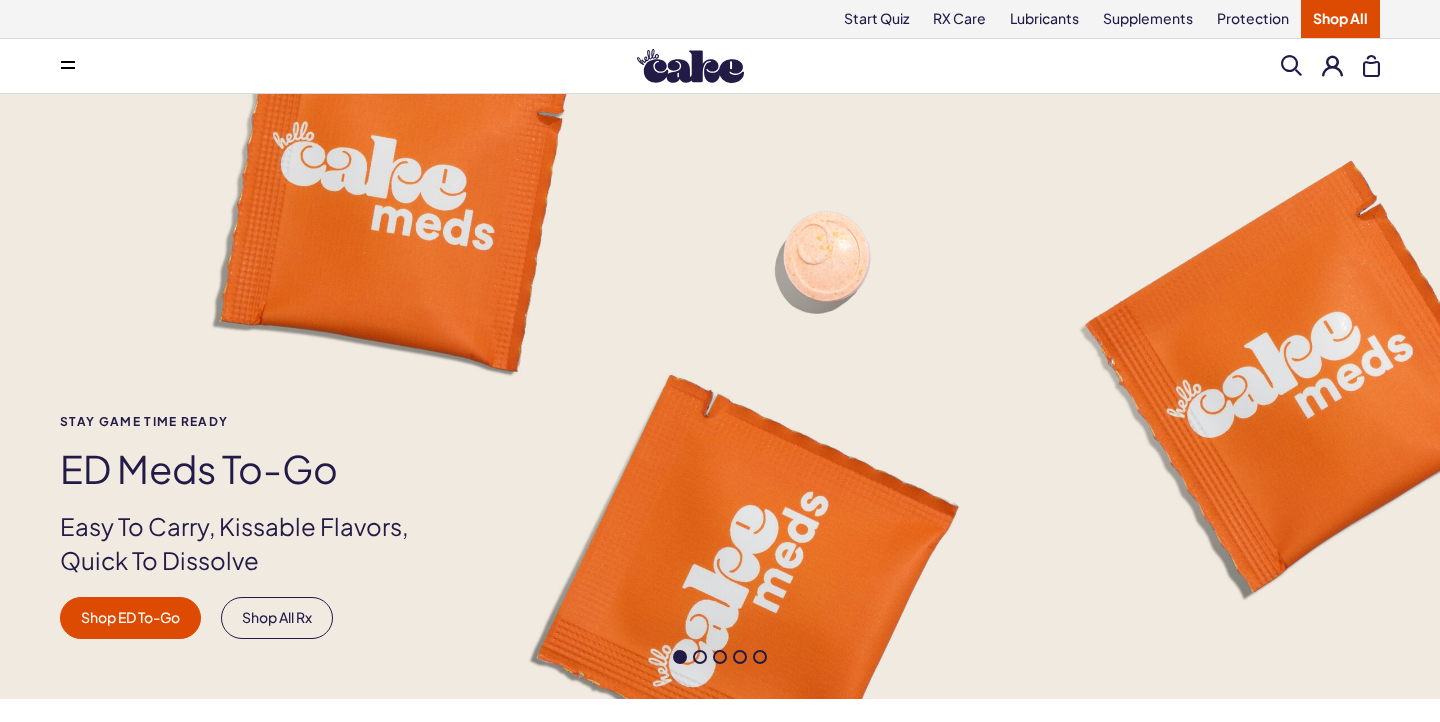 scroll, scrollTop: 0, scrollLeft: 0, axis: both 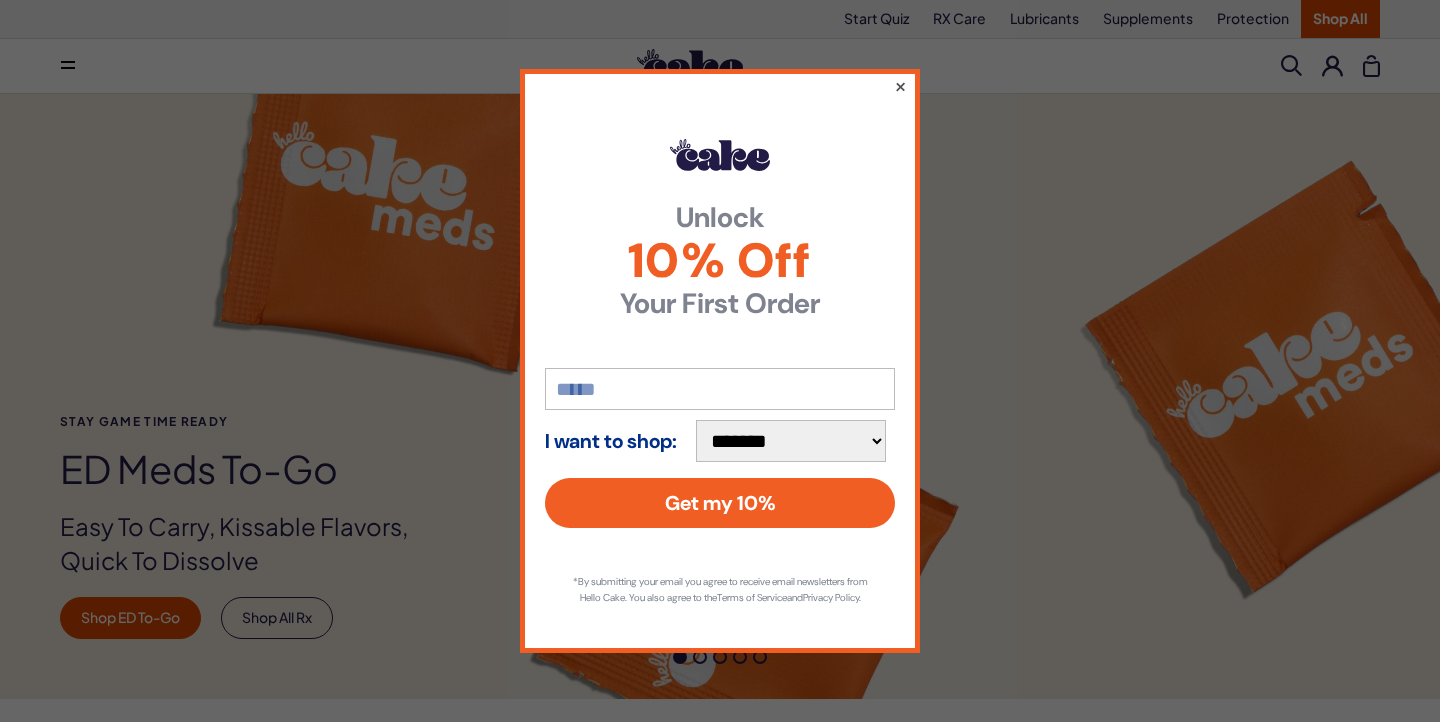click on "×" at bounding box center [900, 86] 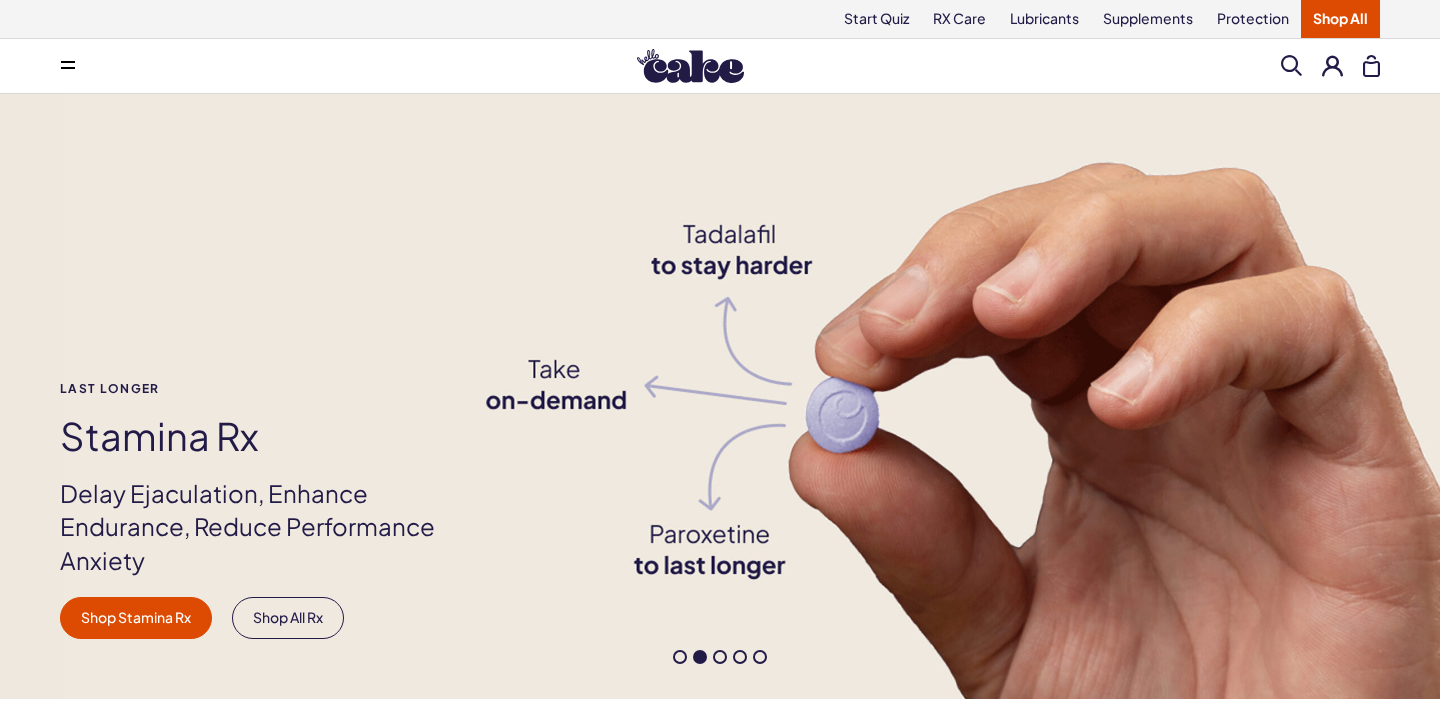 click on "Shop All" at bounding box center (1340, 19) 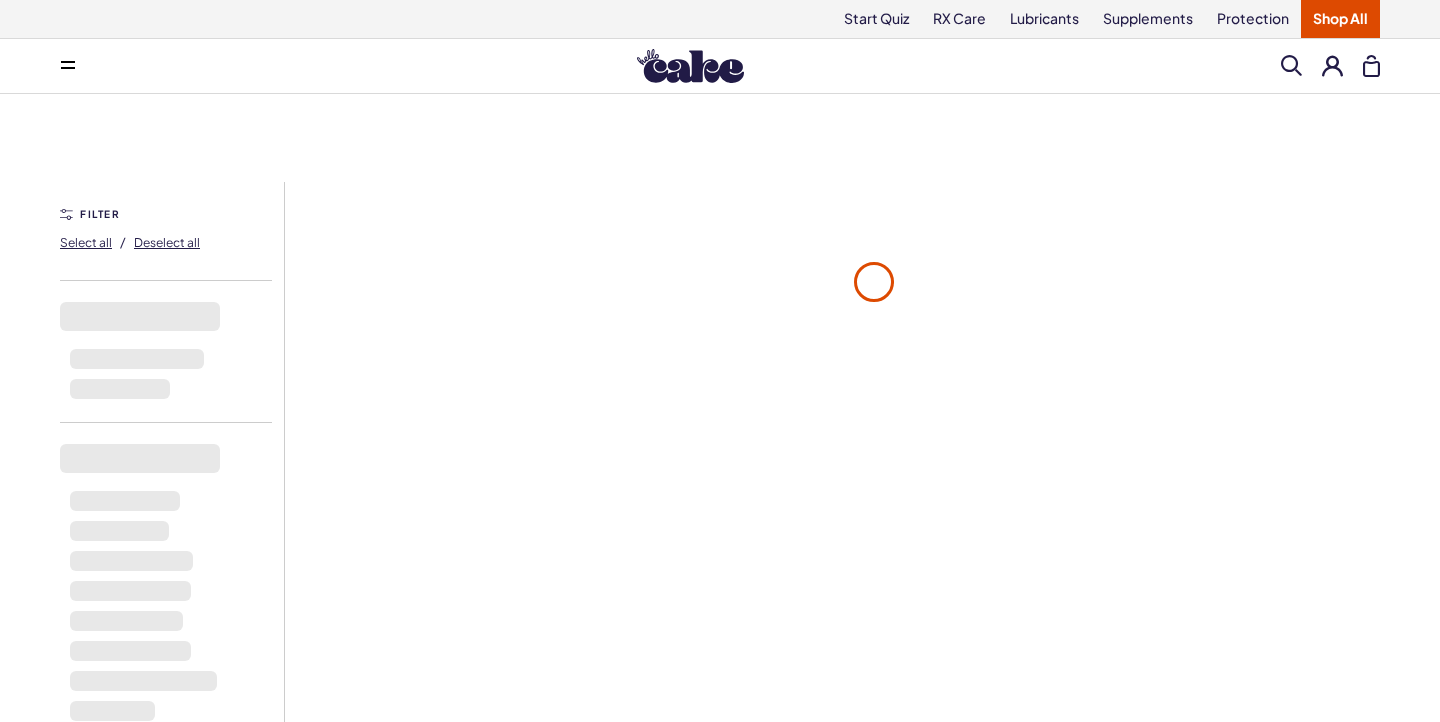 scroll, scrollTop: 0, scrollLeft: 0, axis: both 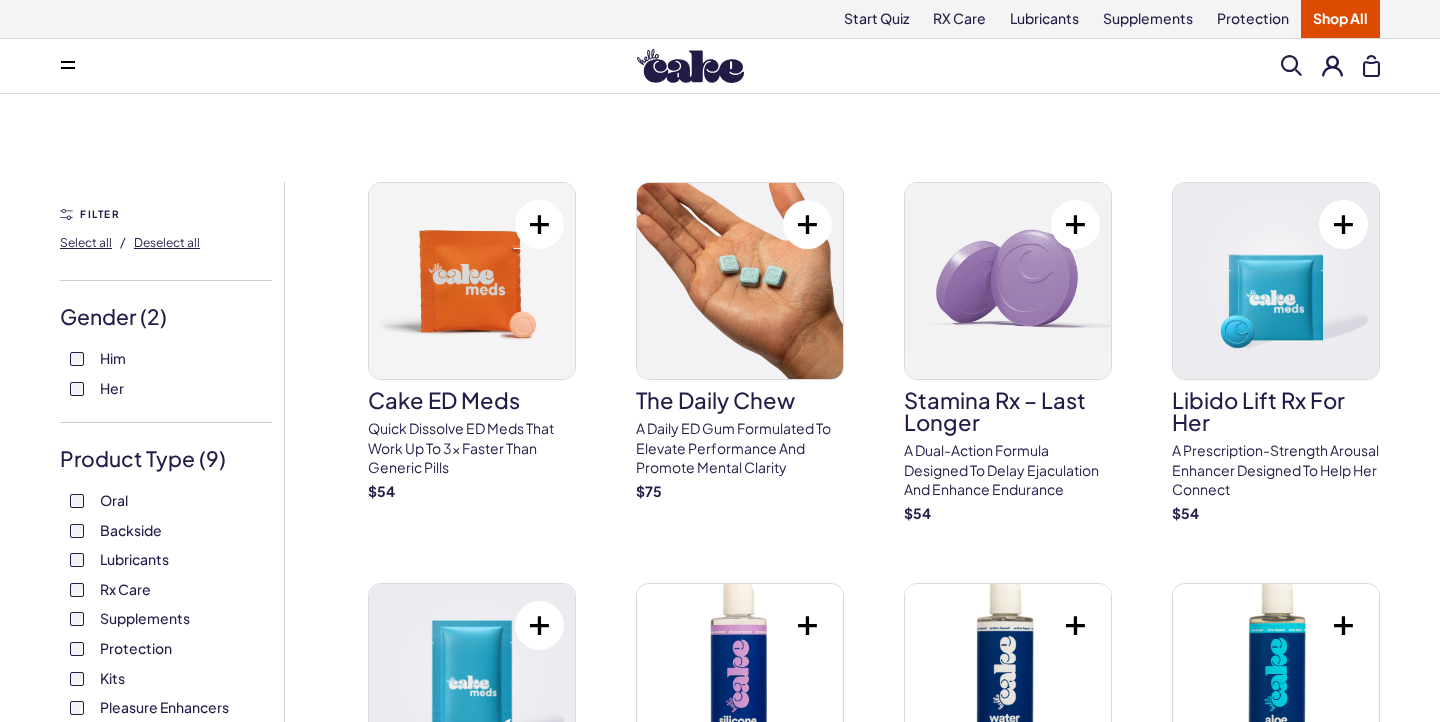 click at bounding box center [1332, 65] 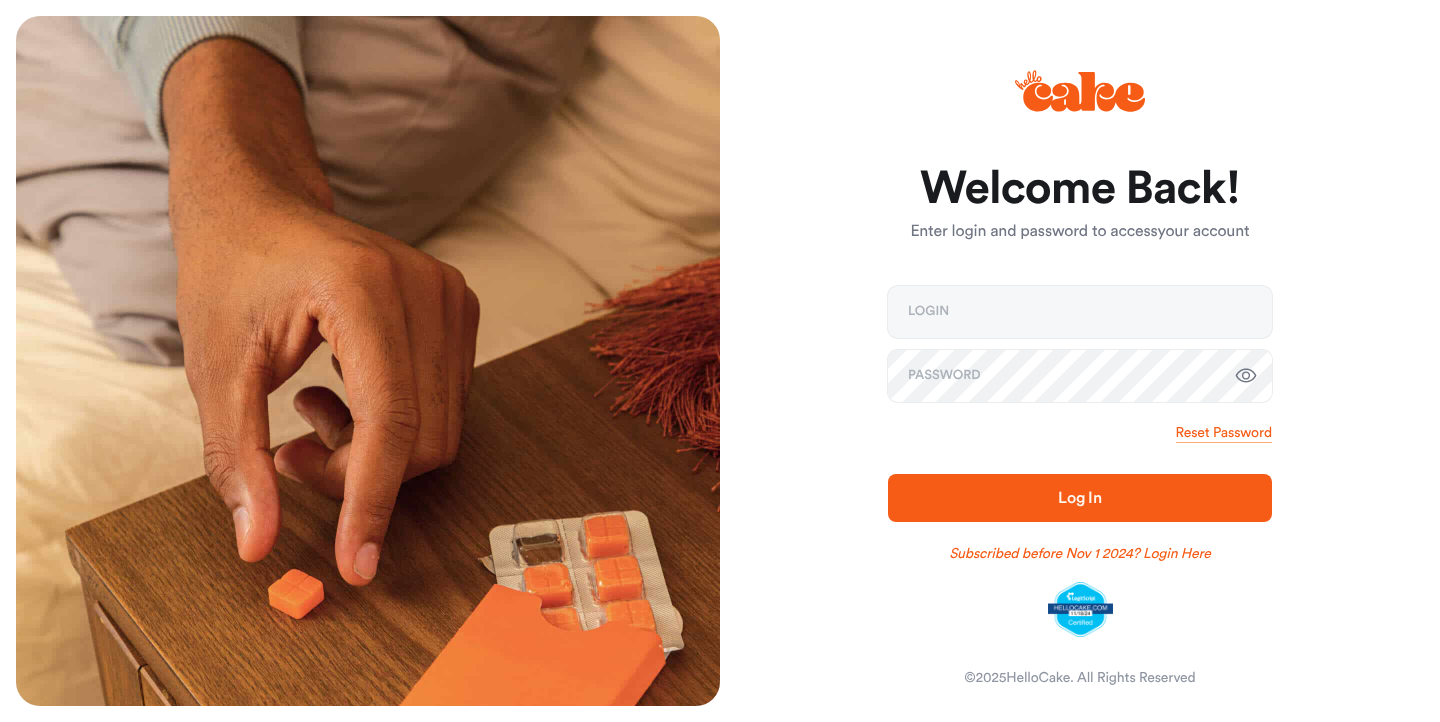 scroll, scrollTop: 0, scrollLeft: 0, axis: both 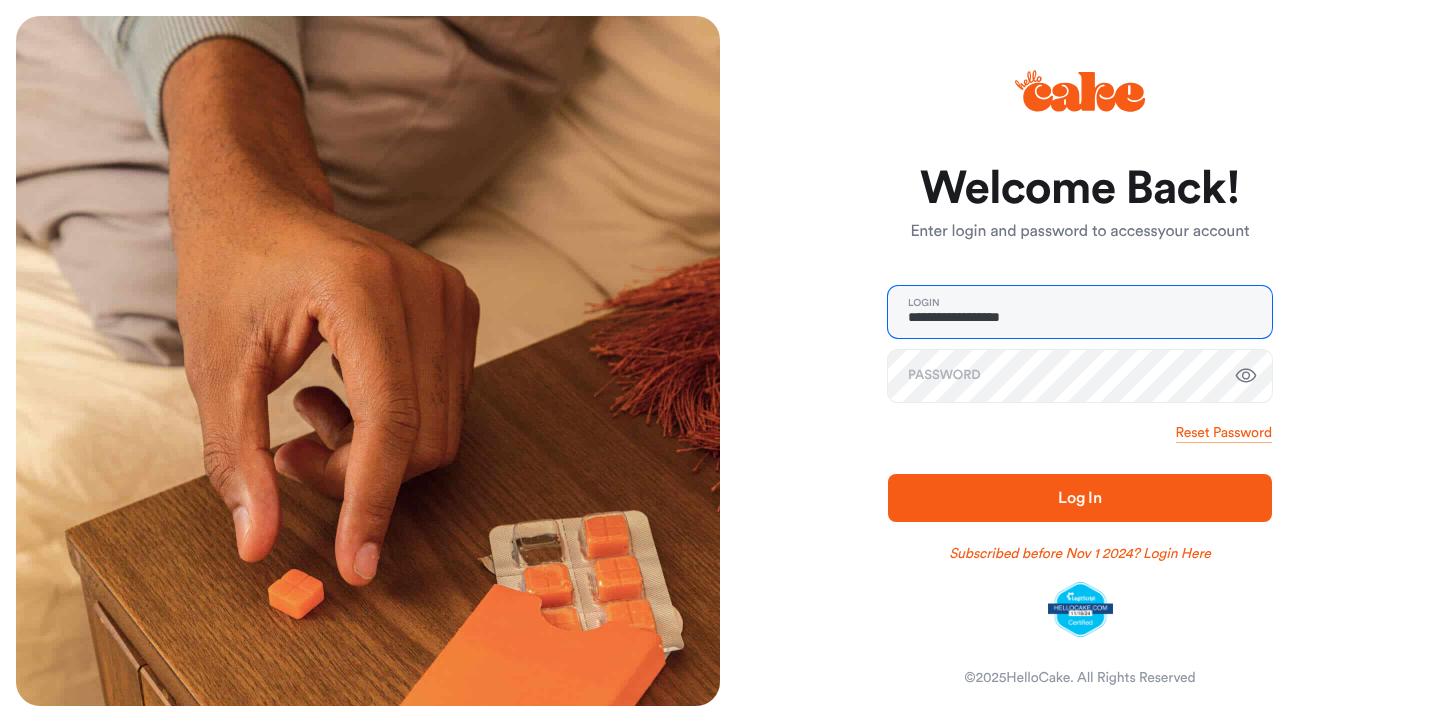 type on "**********" 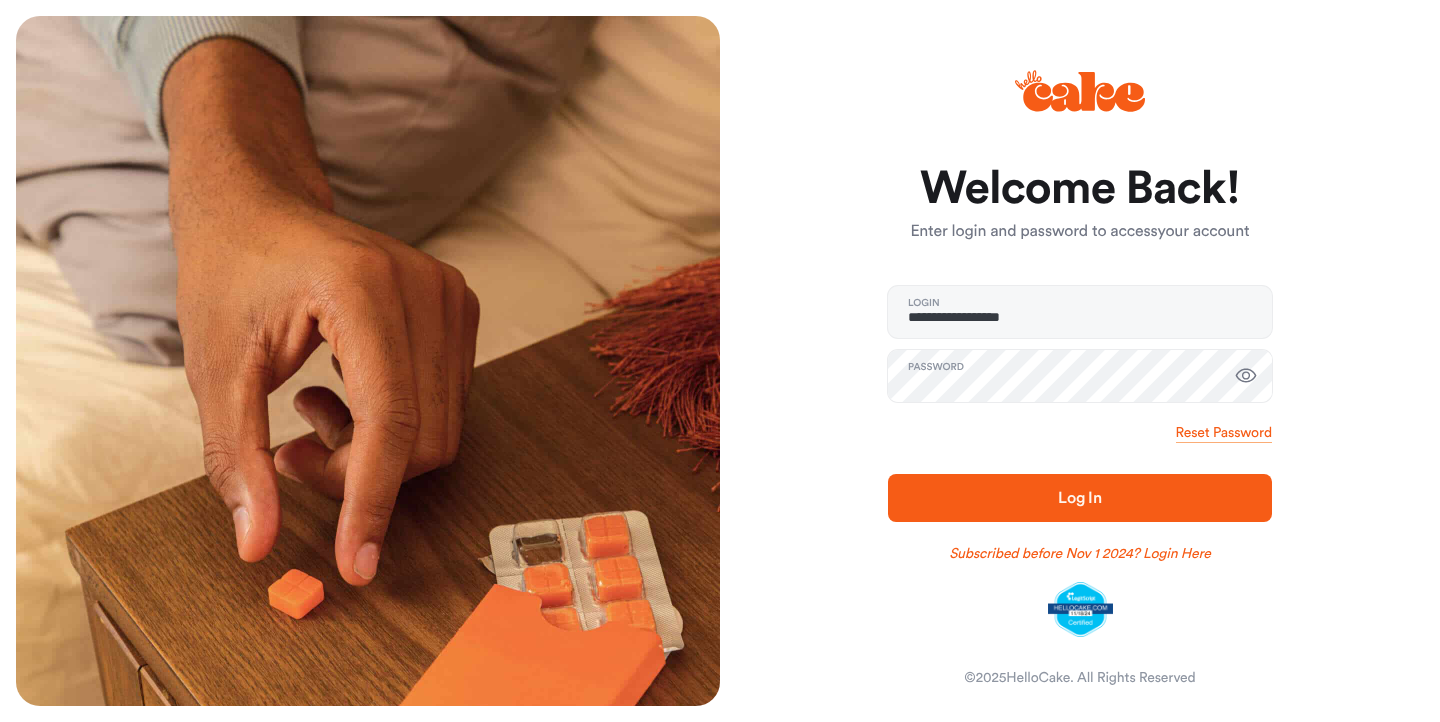 click at bounding box center (1246, 376) 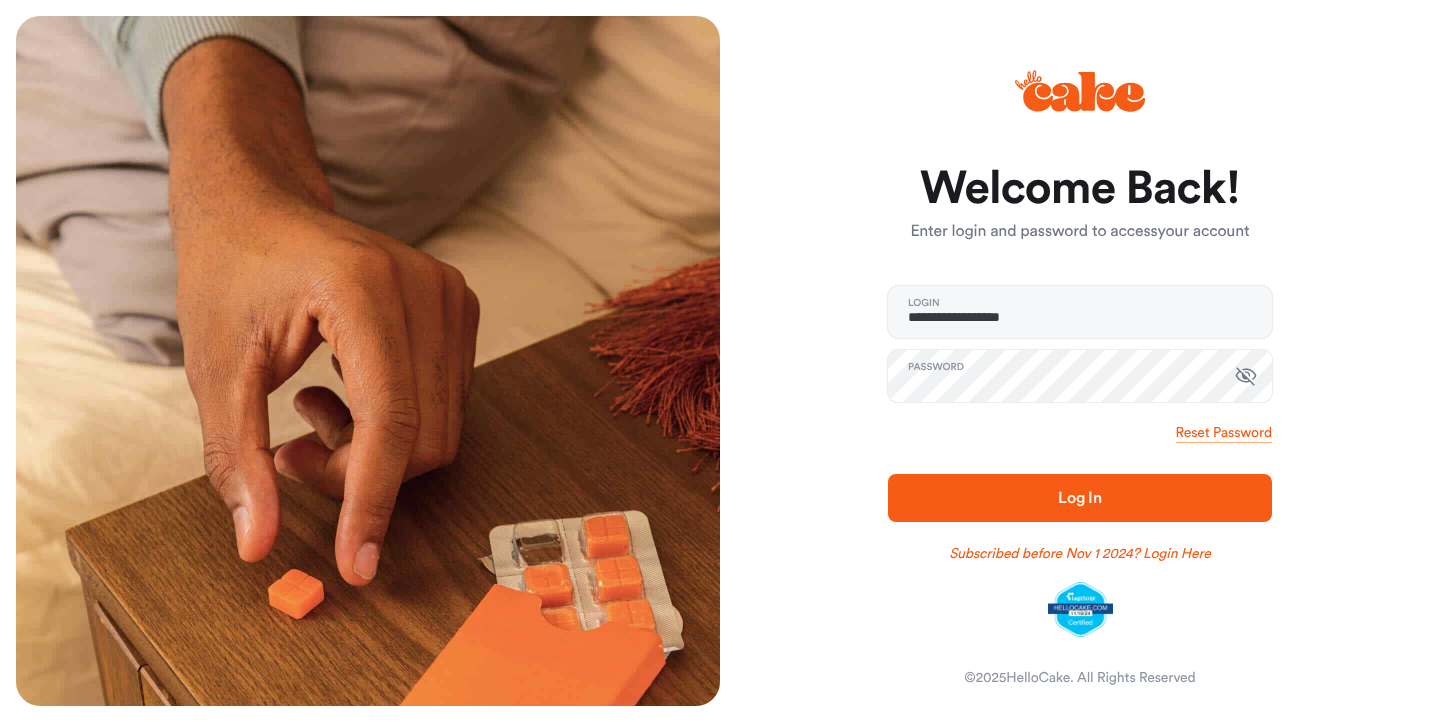 click on "Log In" at bounding box center (1080, 498) 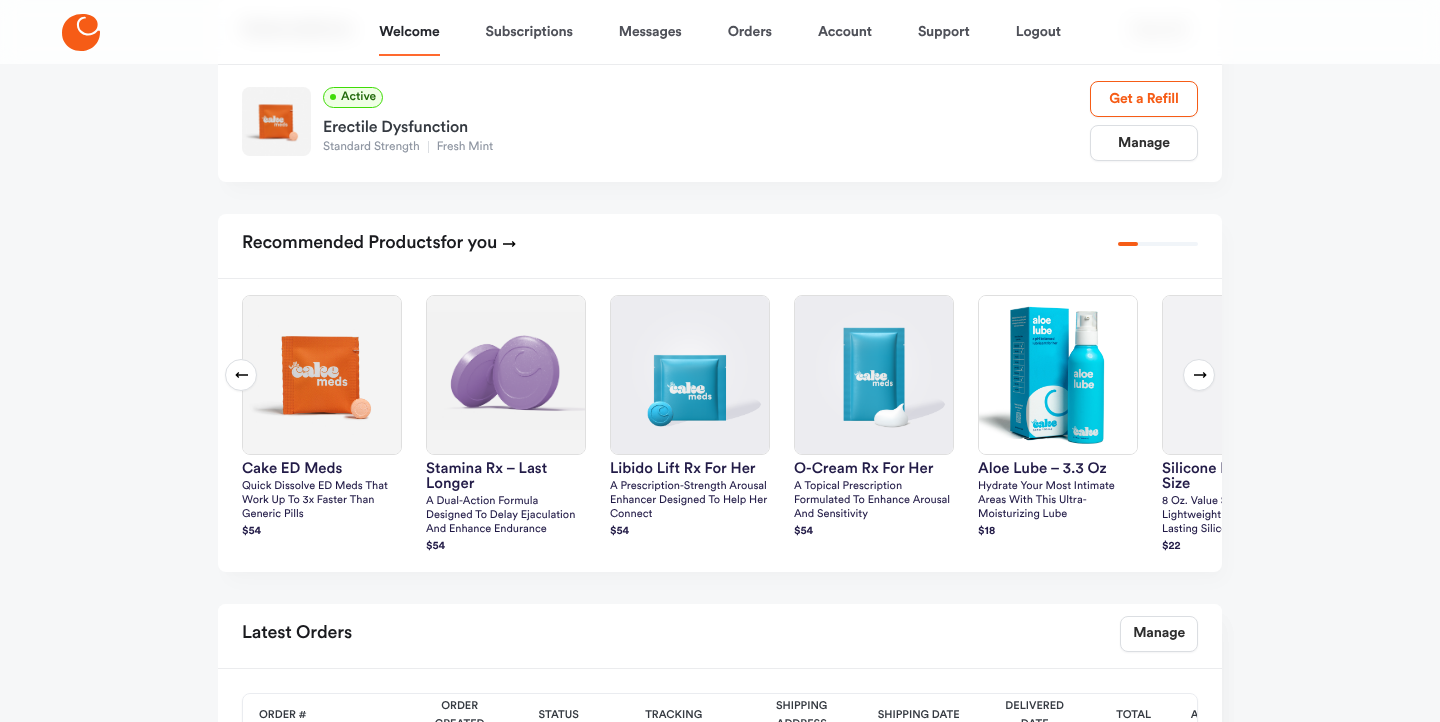 scroll, scrollTop: 390, scrollLeft: 0, axis: vertical 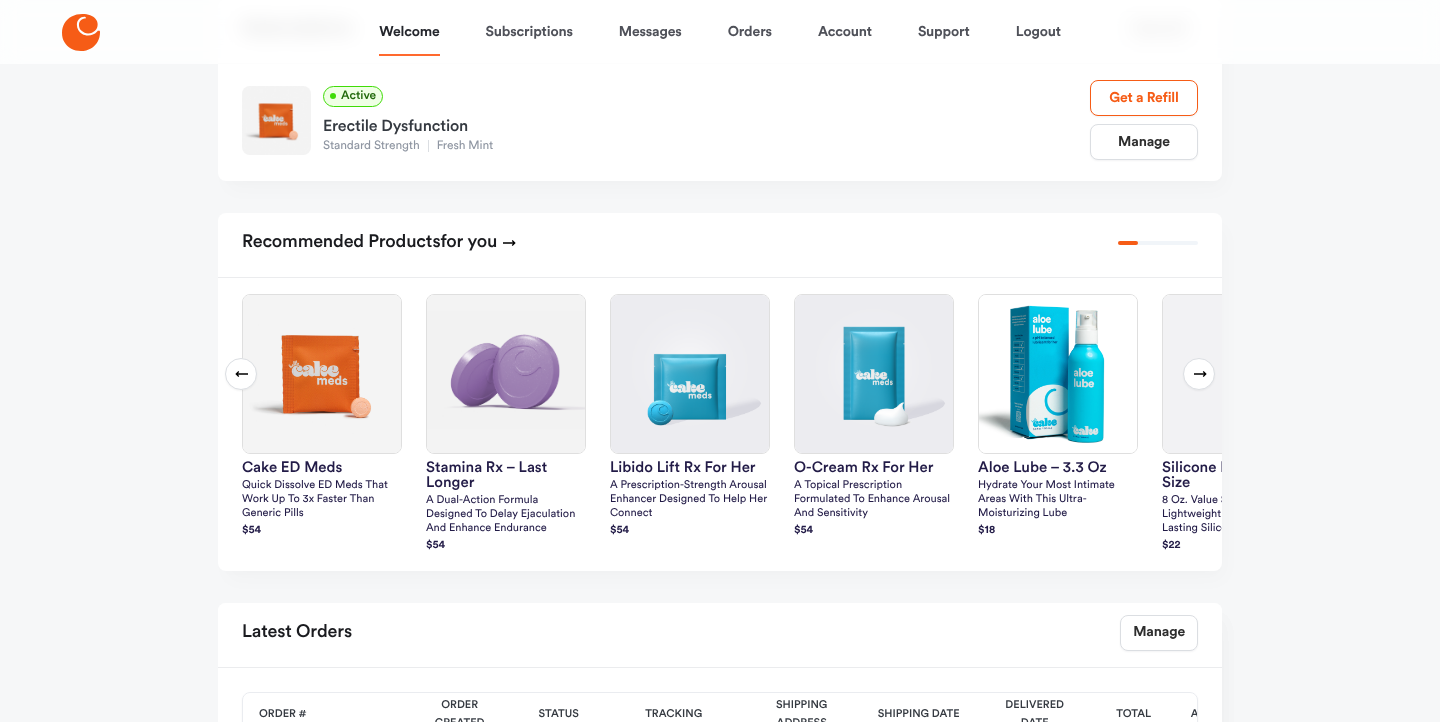 click on "Subscriptions" at bounding box center (529, 32) 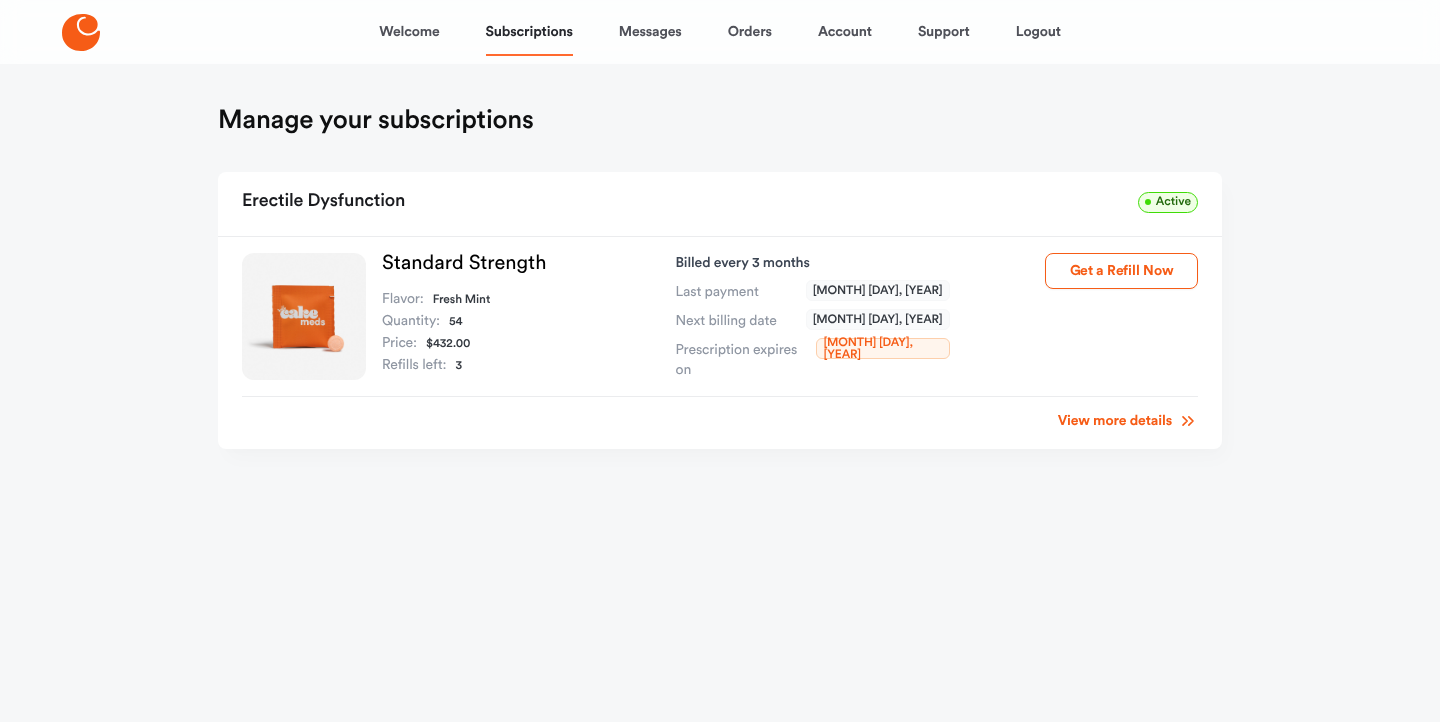 scroll, scrollTop: 0, scrollLeft: 0, axis: both 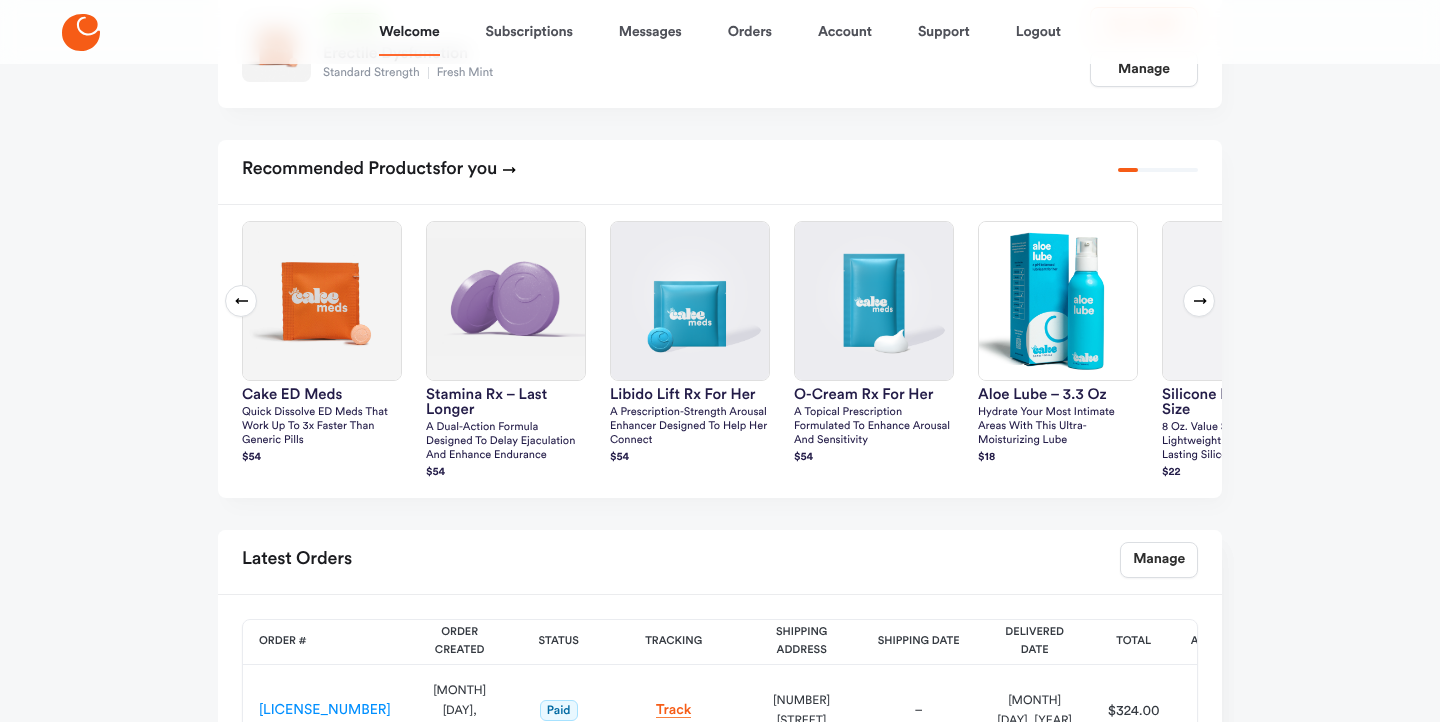 click at bounding box center [1200, 301] 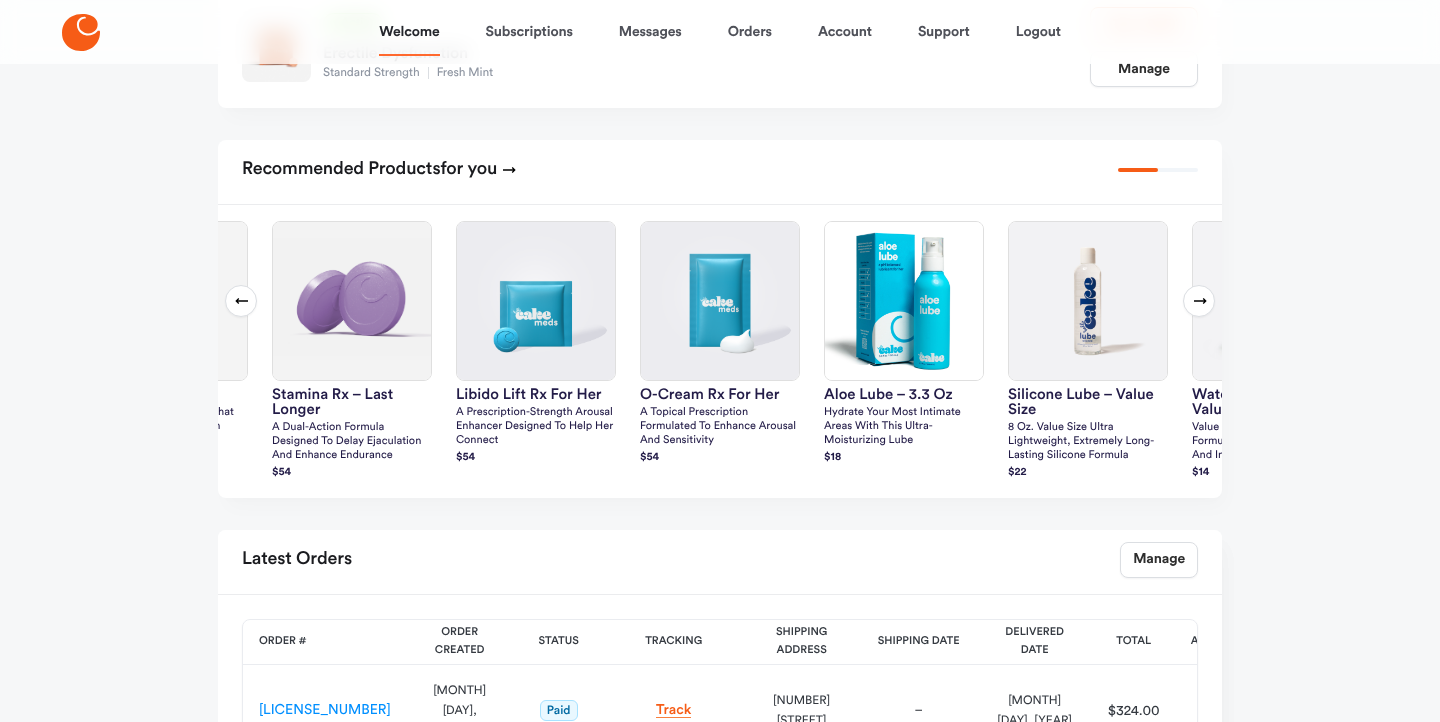 click at bounding box center [1200, 301] 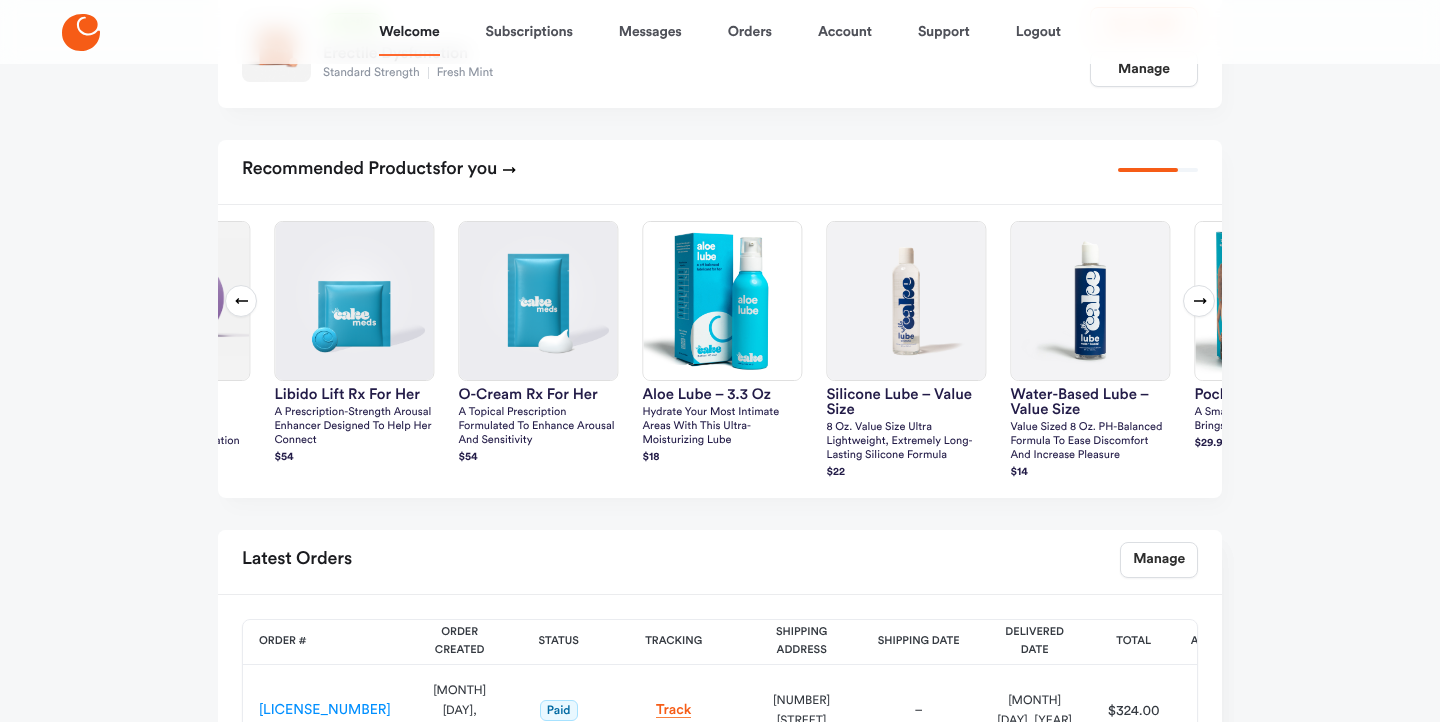 click at bounding box center [1200, 301] 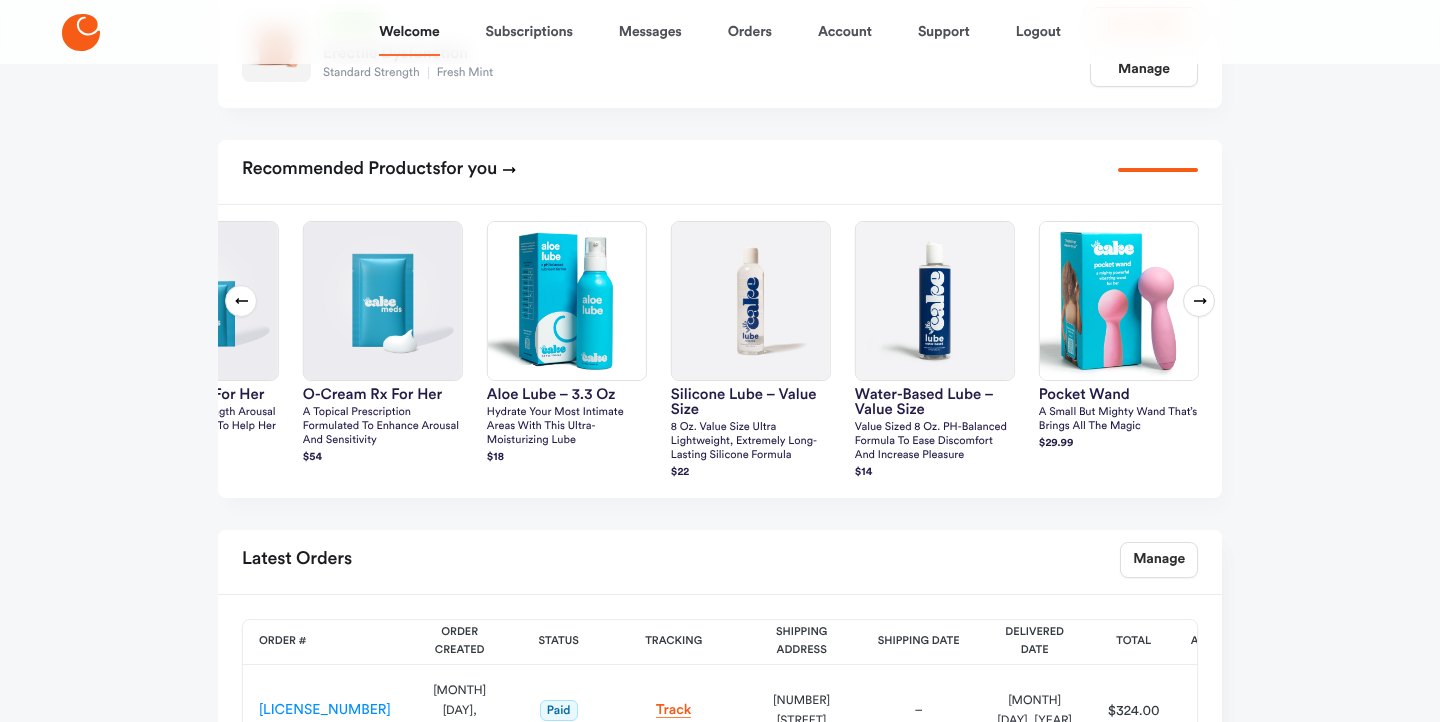 click at bounding box center [1200, 301] 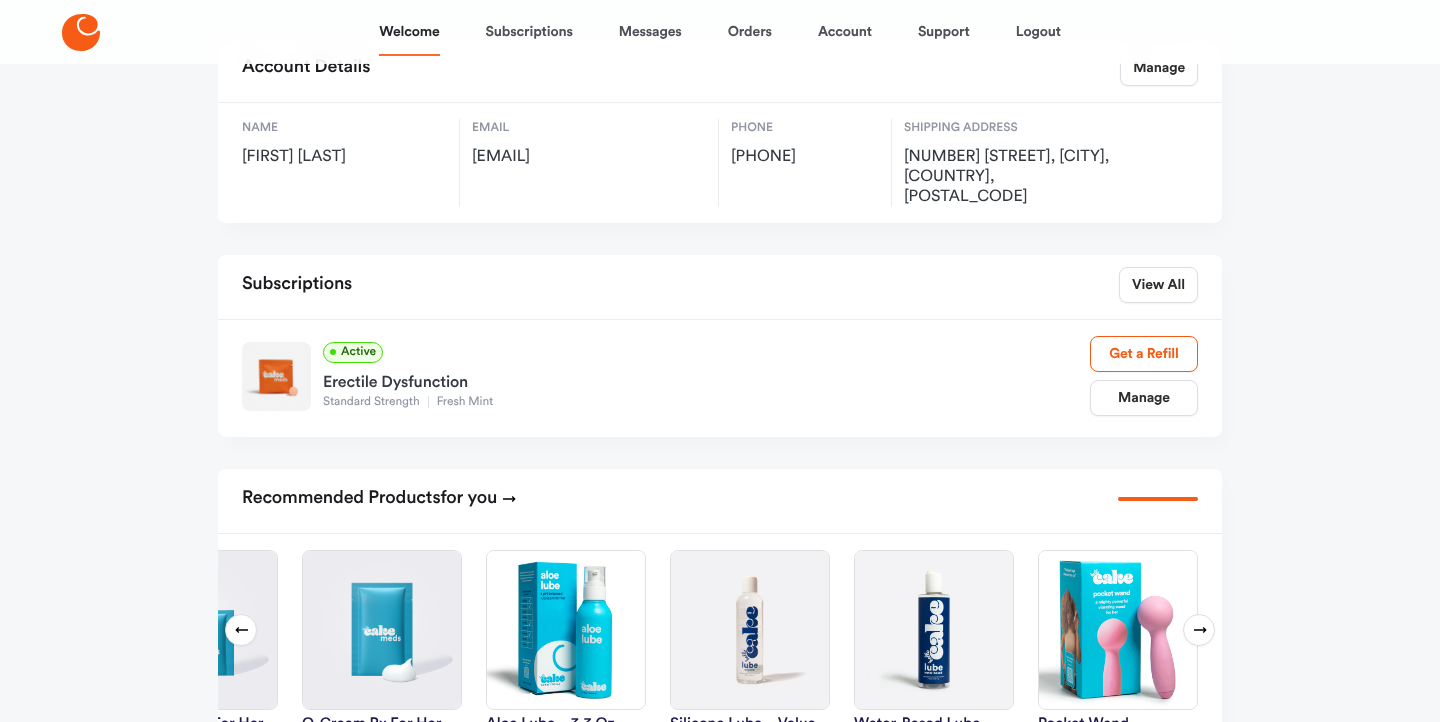 scroll, scrollTop: 208, scrollLeft: 0, axis: vertical 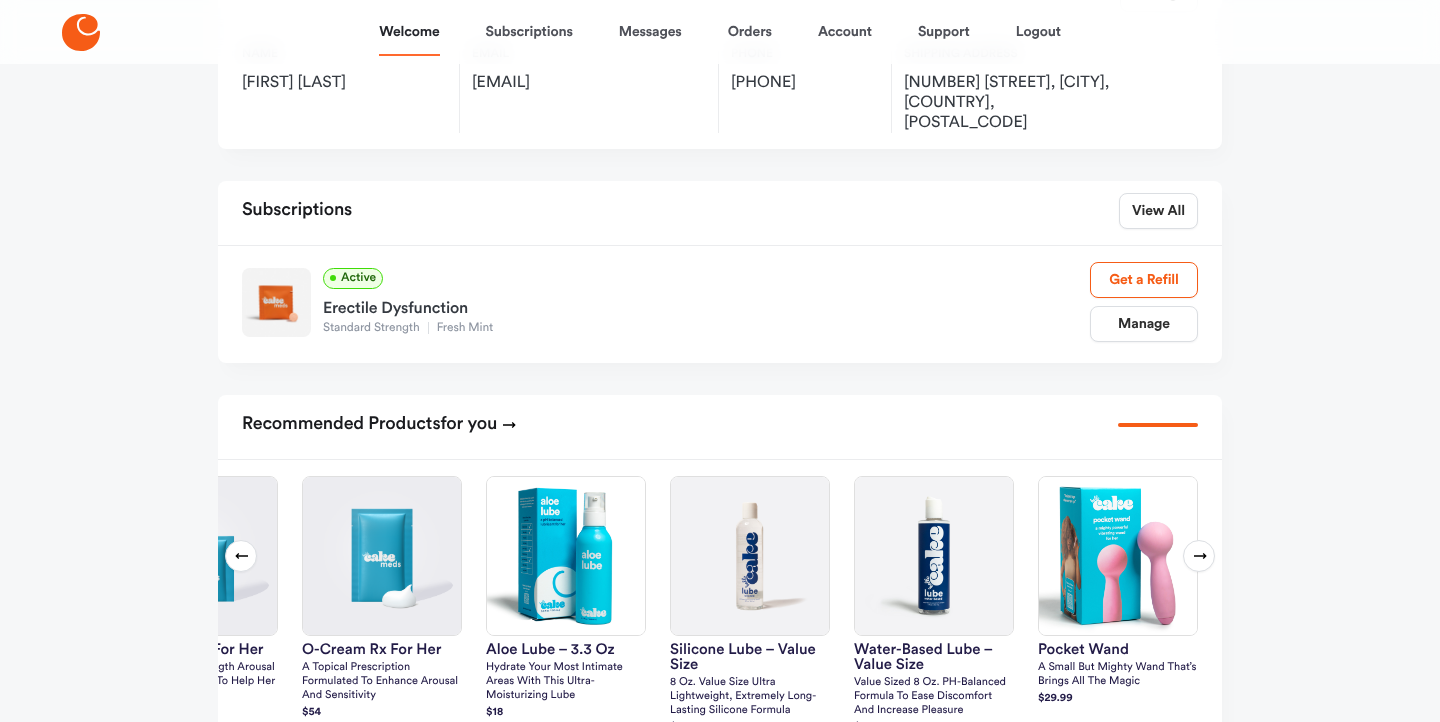 click at bounding box center (1200, 556) 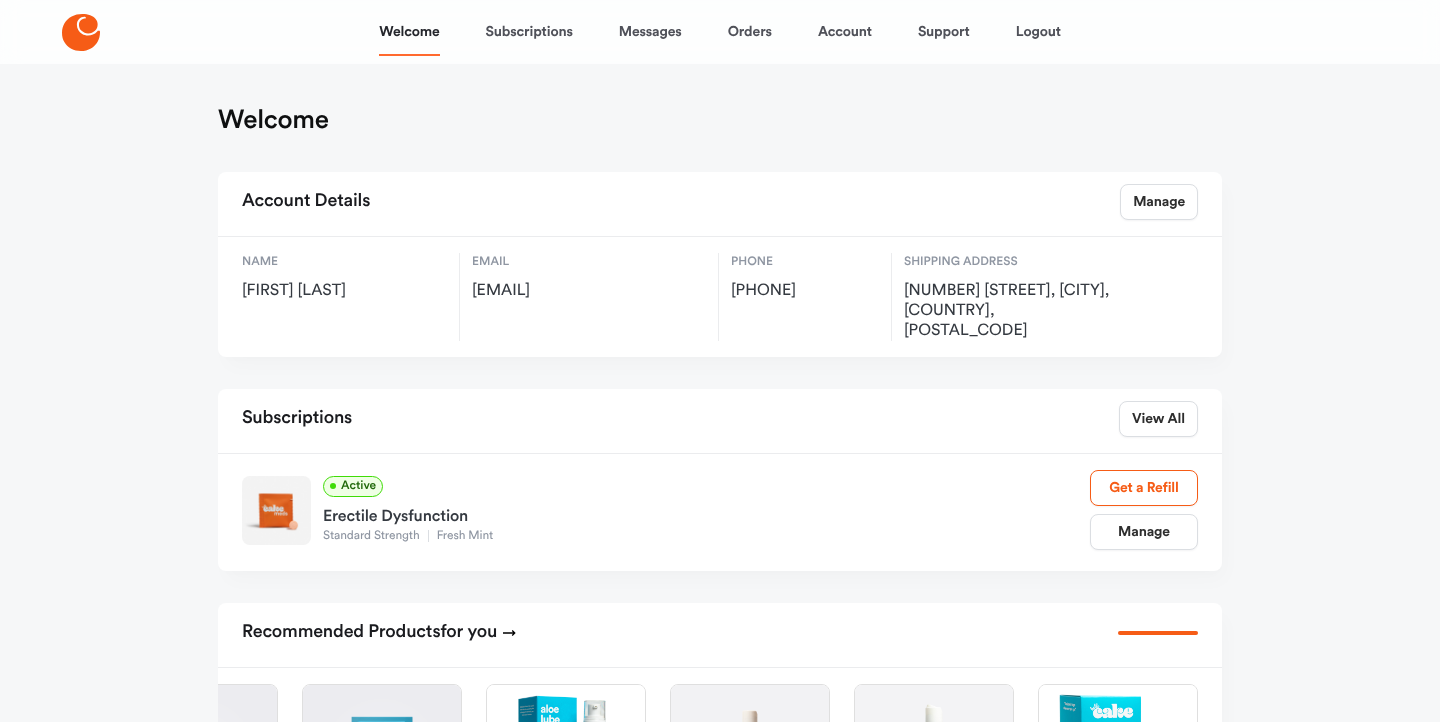 scroll, scrollTop: 0, scrollLeft: 0, axis: both 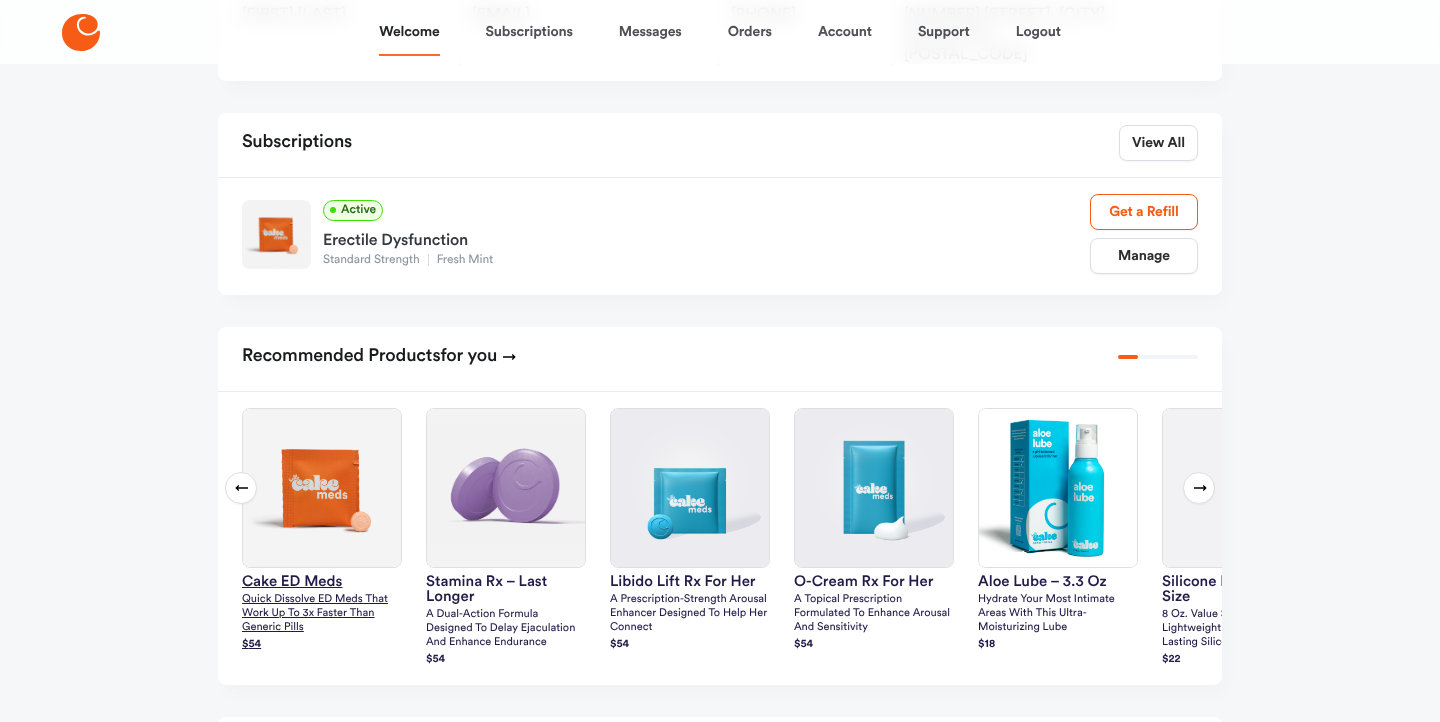 click at bounding box center (322, 488) 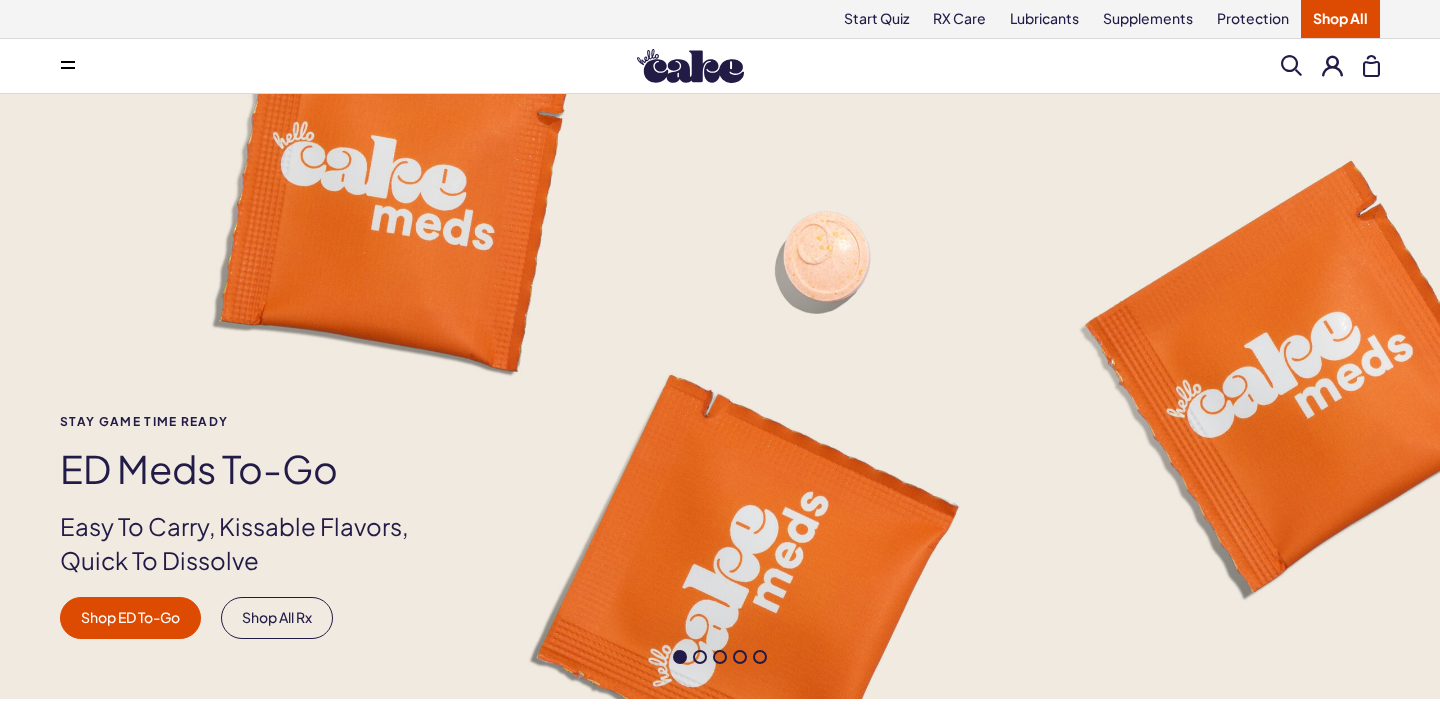 scroll, scrollTop: 0, scrollLeft: 0, axis: both 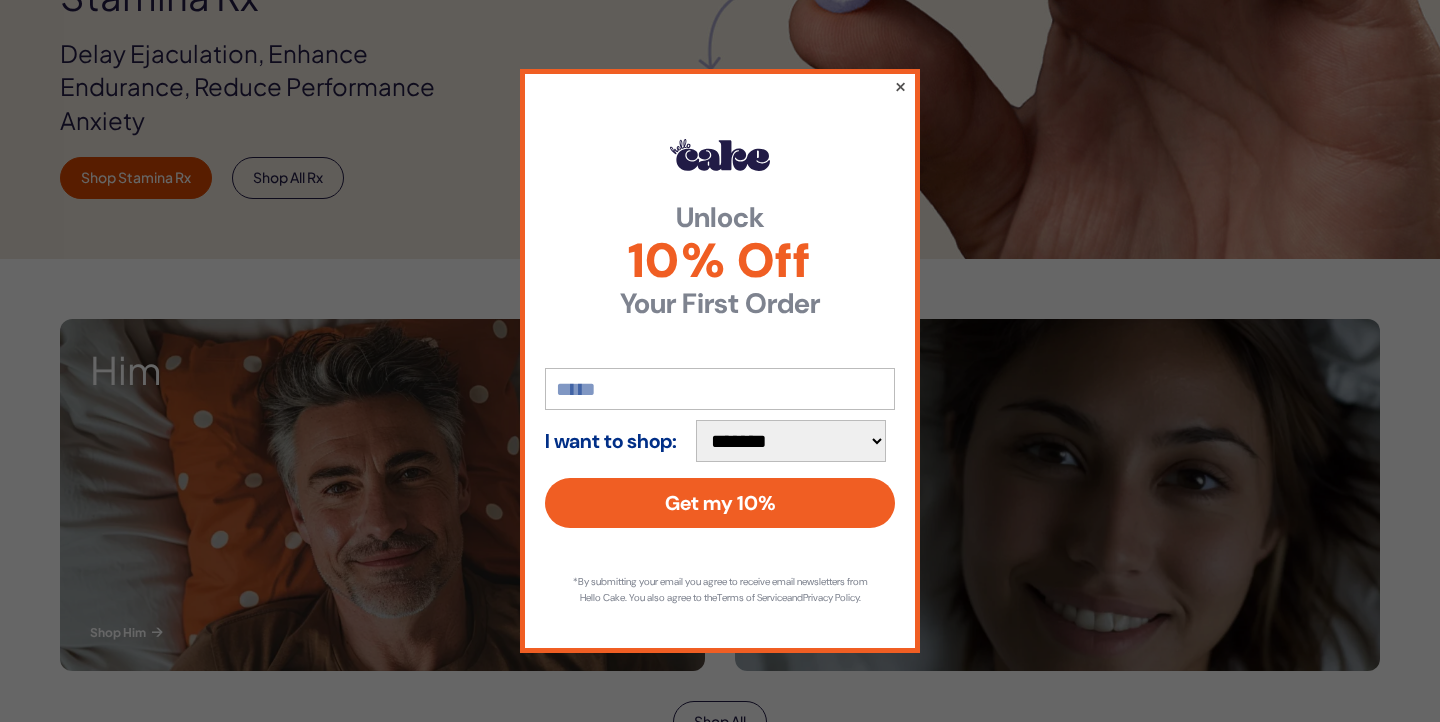 click on "×" at bounding box center (900, 86) 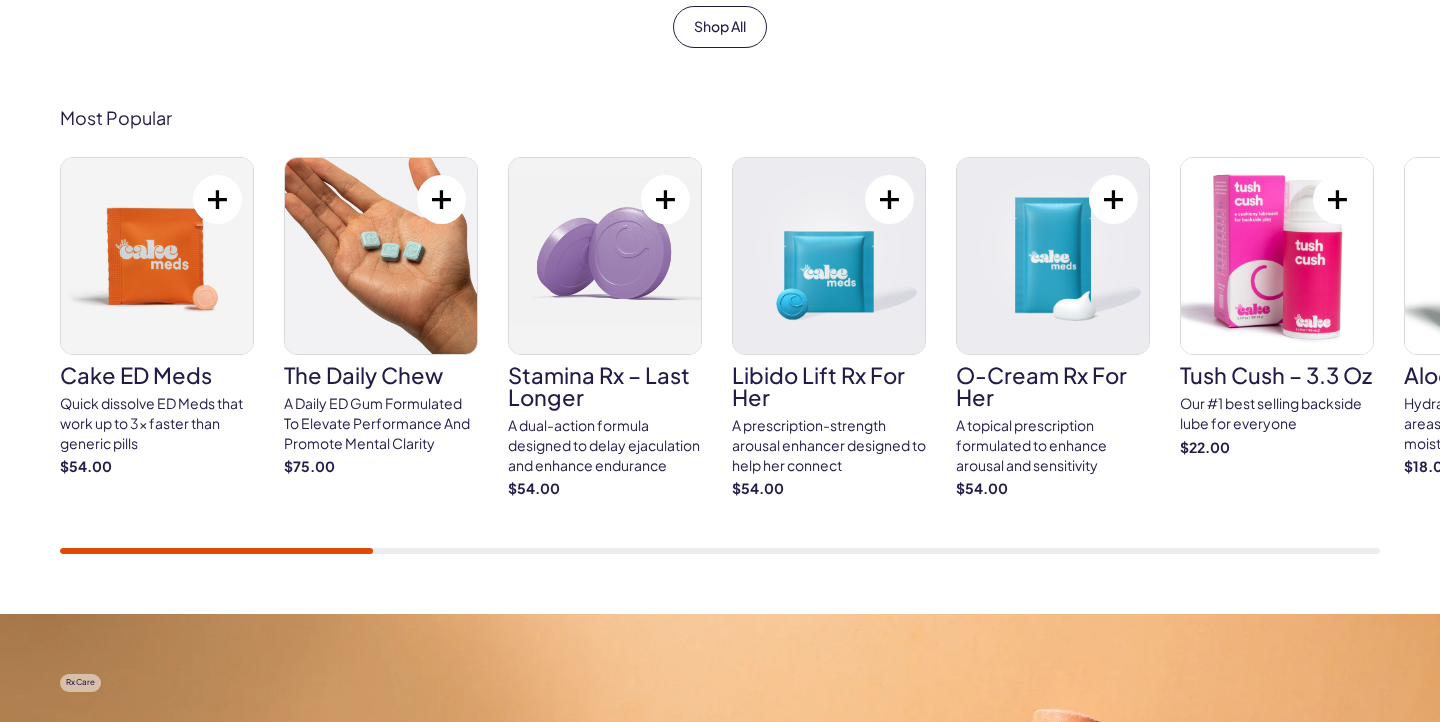 scroll, scrollTop: 1138, scrollLeft: 0, axis: vertical 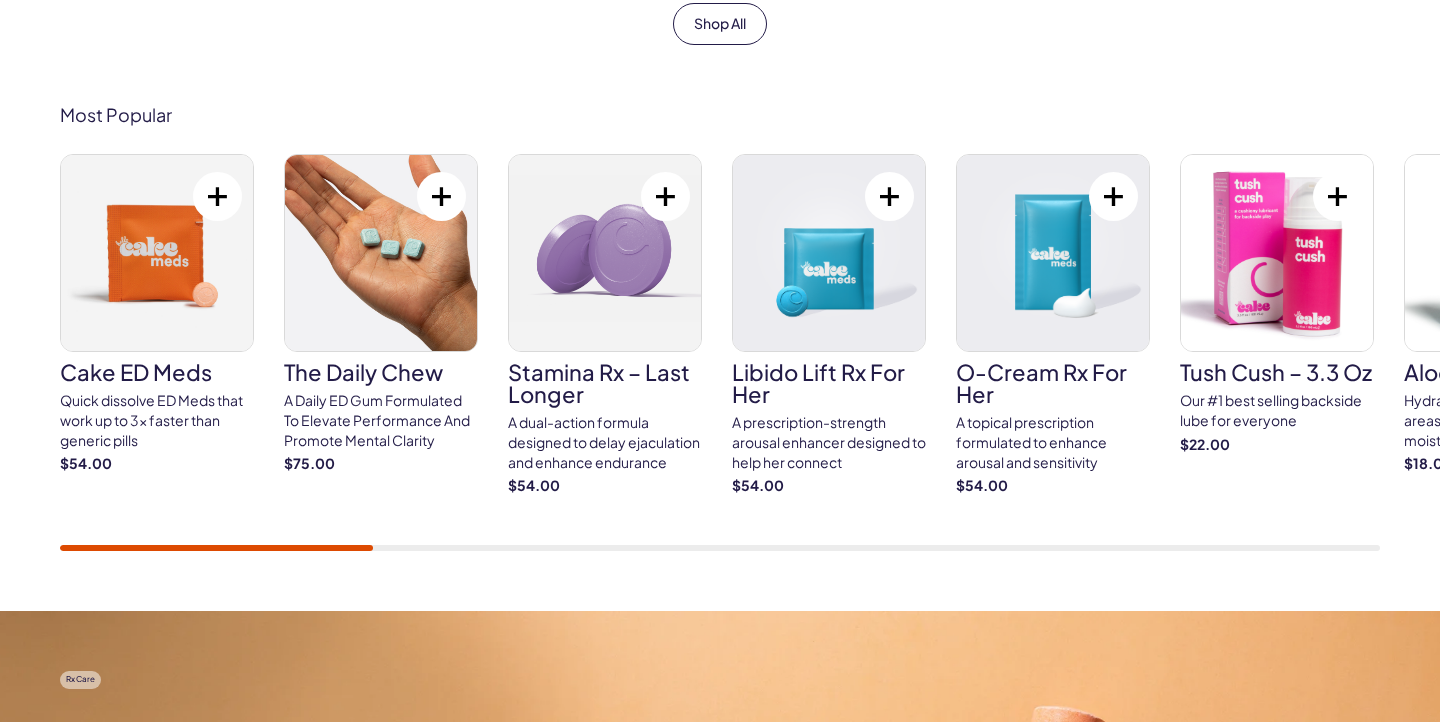 click at bounding box center [217, 196] 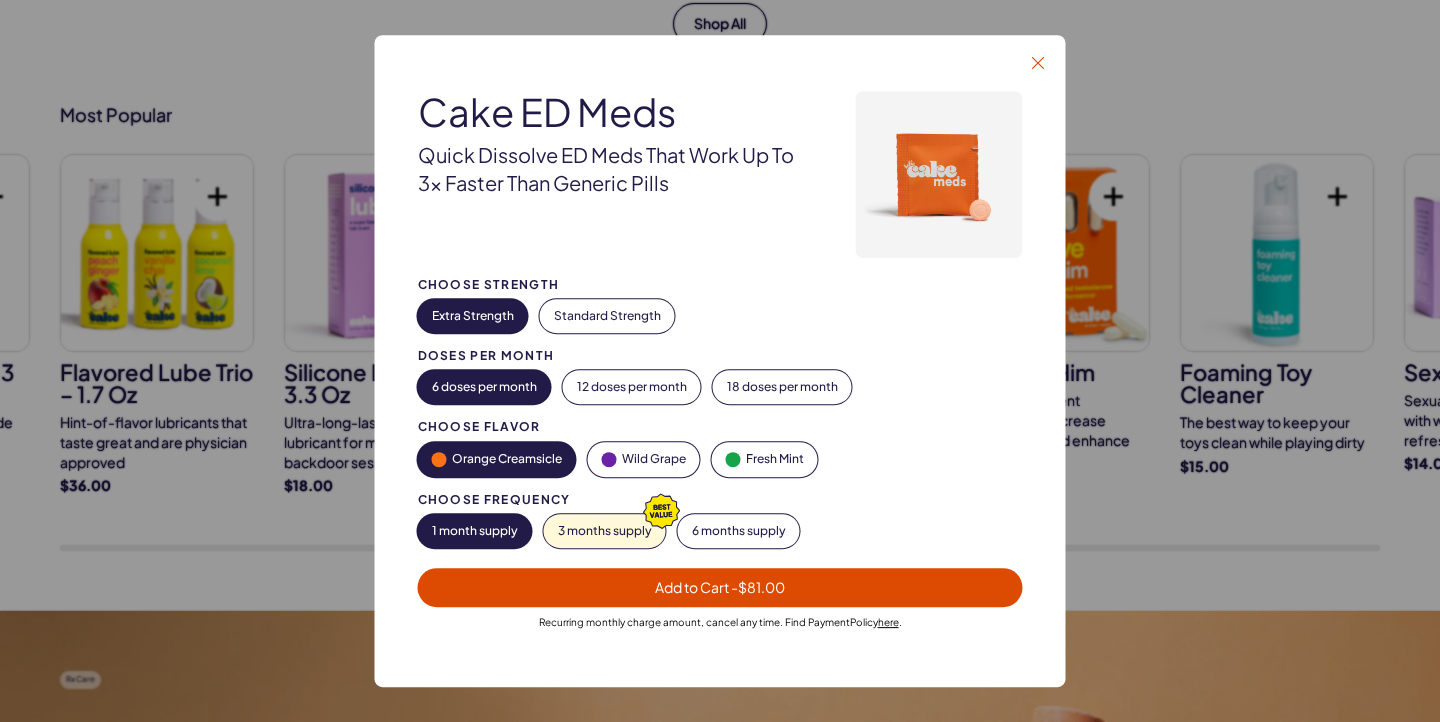 click at bounding box center [1038, 63] 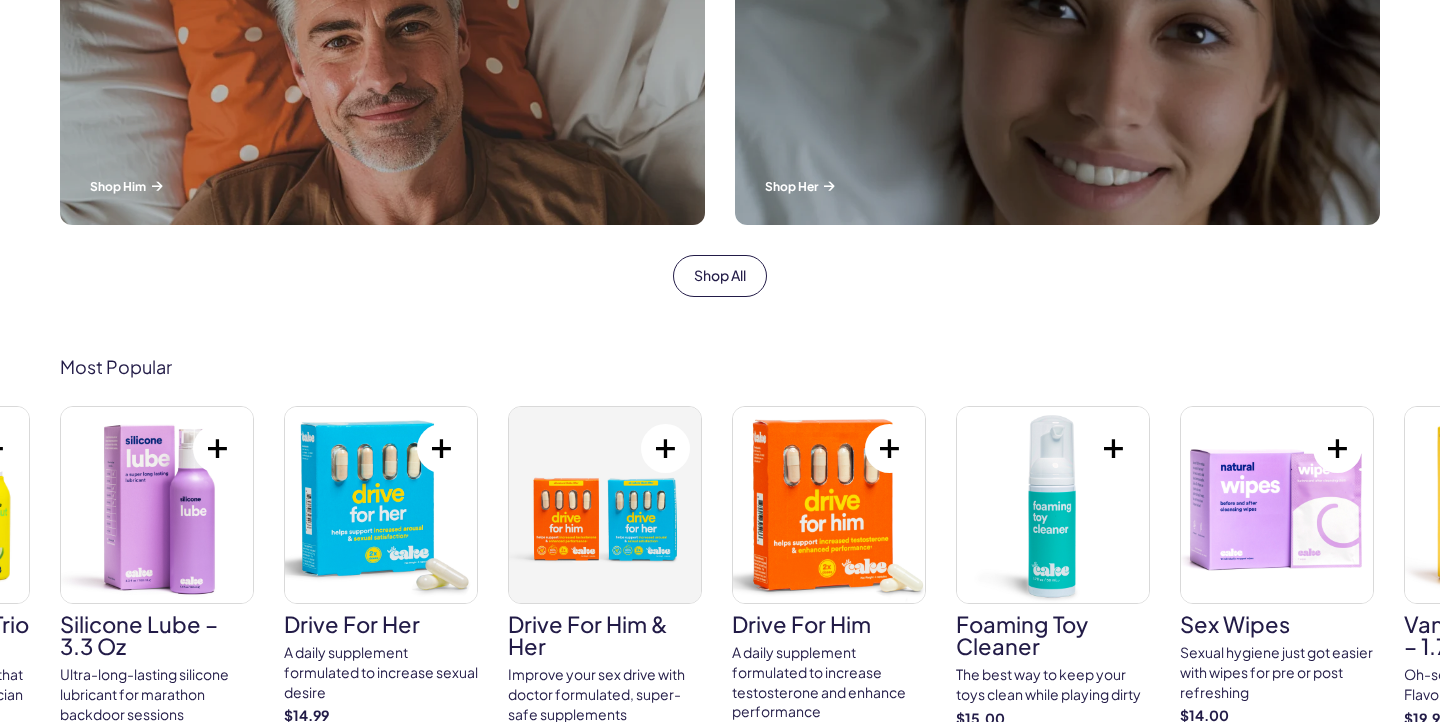 scroll, scrollTop: 888, scrollLeft: 0, axis: vertical 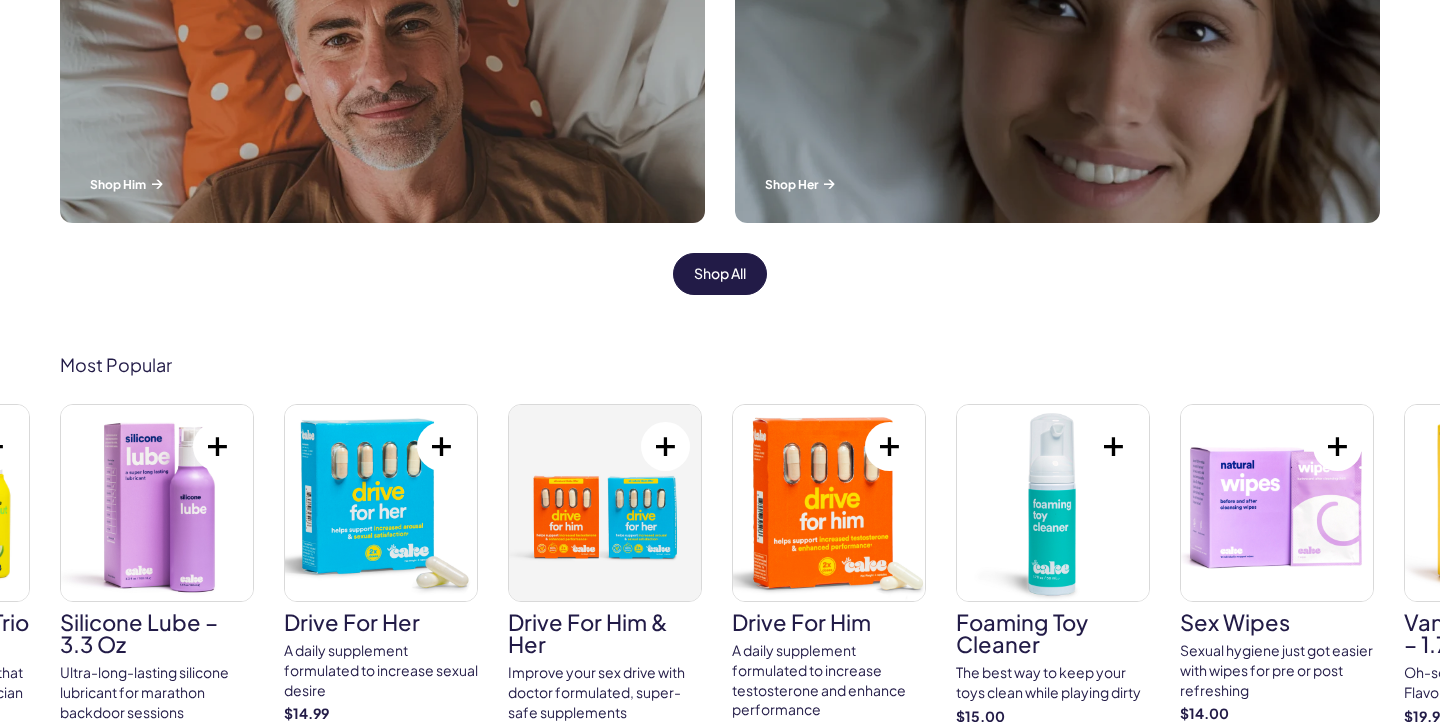 click on "Shop All" at bounding box center [720, 274] 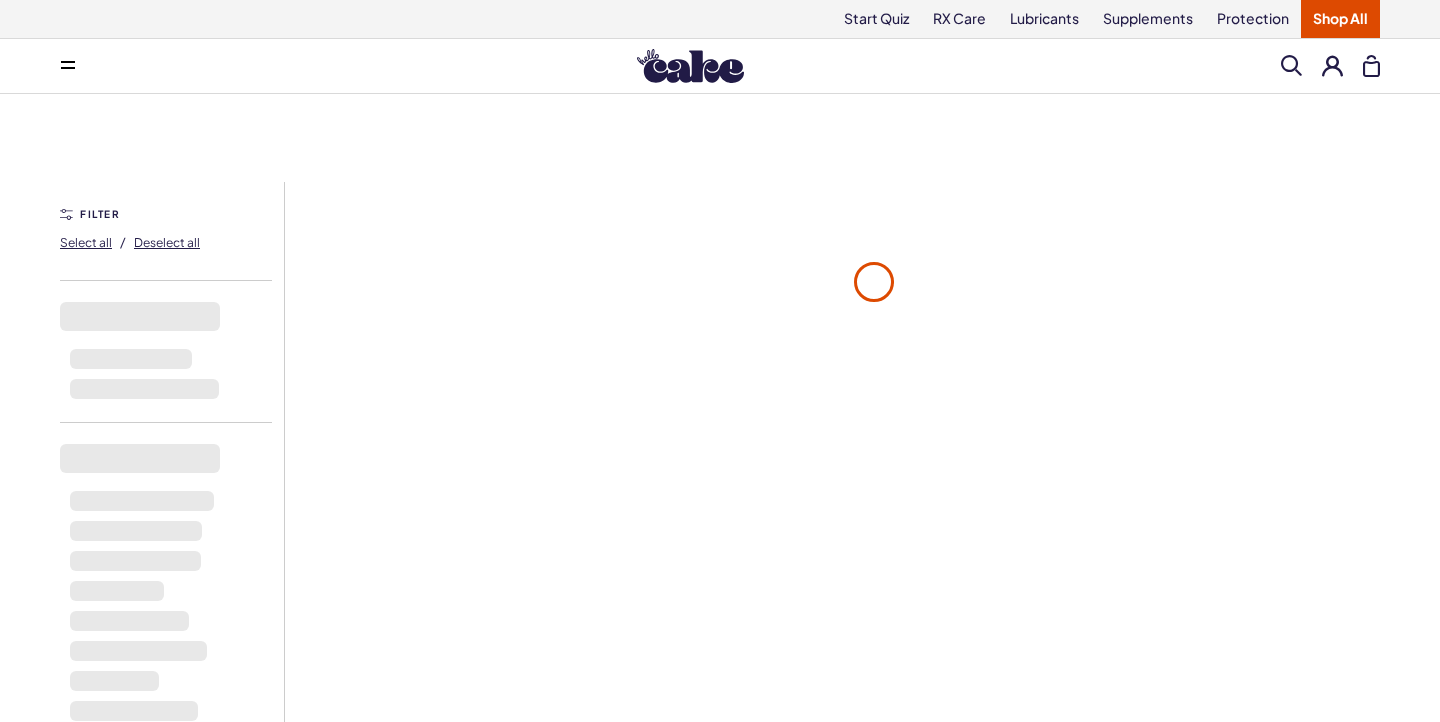 scroll, scrollTop: 0, scrollLeft: 0, axis: both 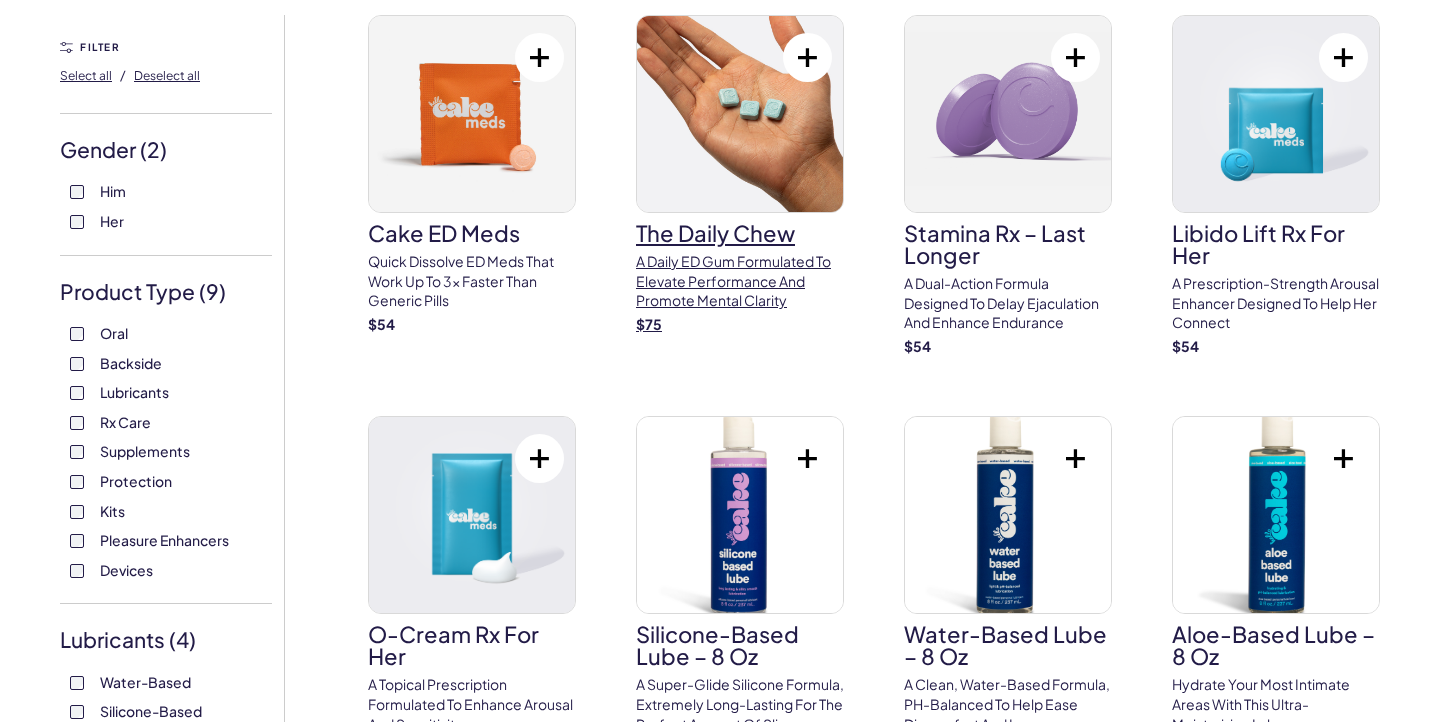 click on "A Daily ED Gum Formulated To Elevate Performance And Promote Mental Clarity" at bounding box center (740, 281) 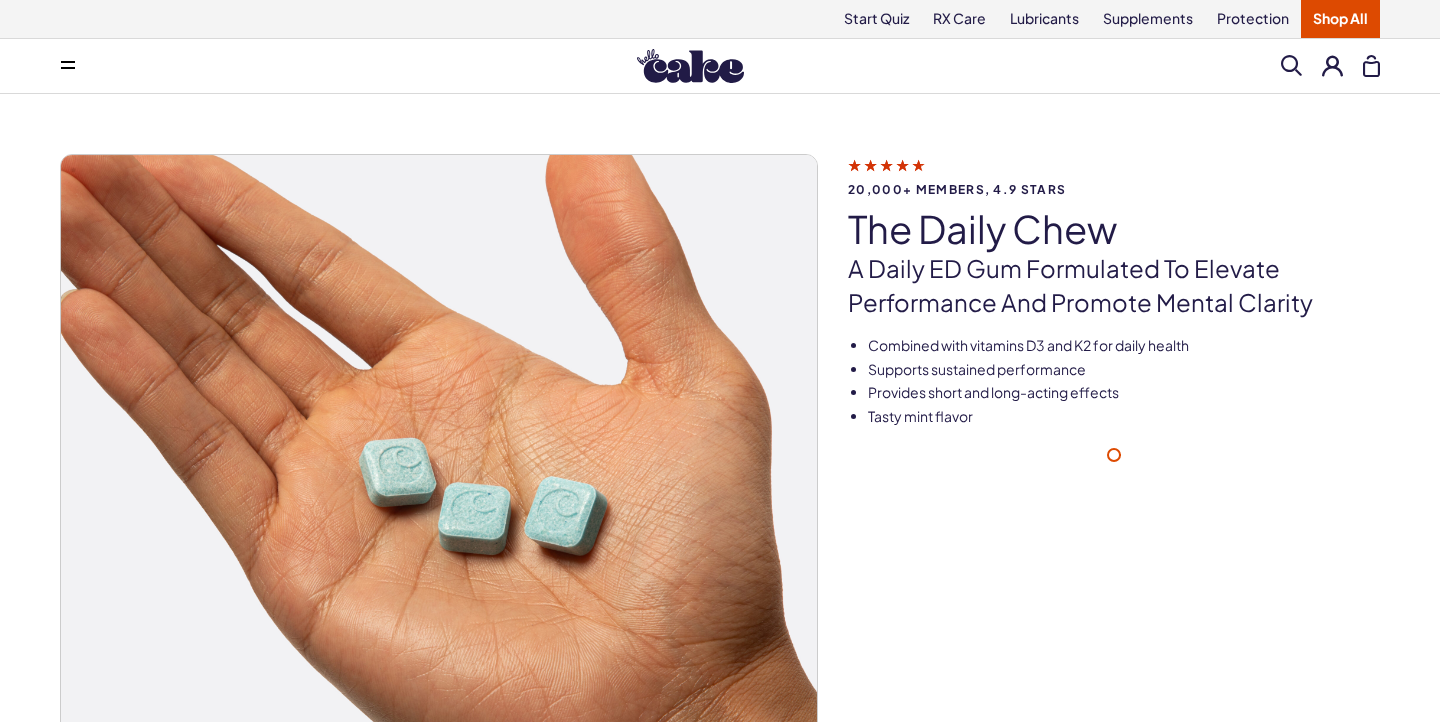 scroll, scrollTop: 0, scrollLeft: 0, axis: both 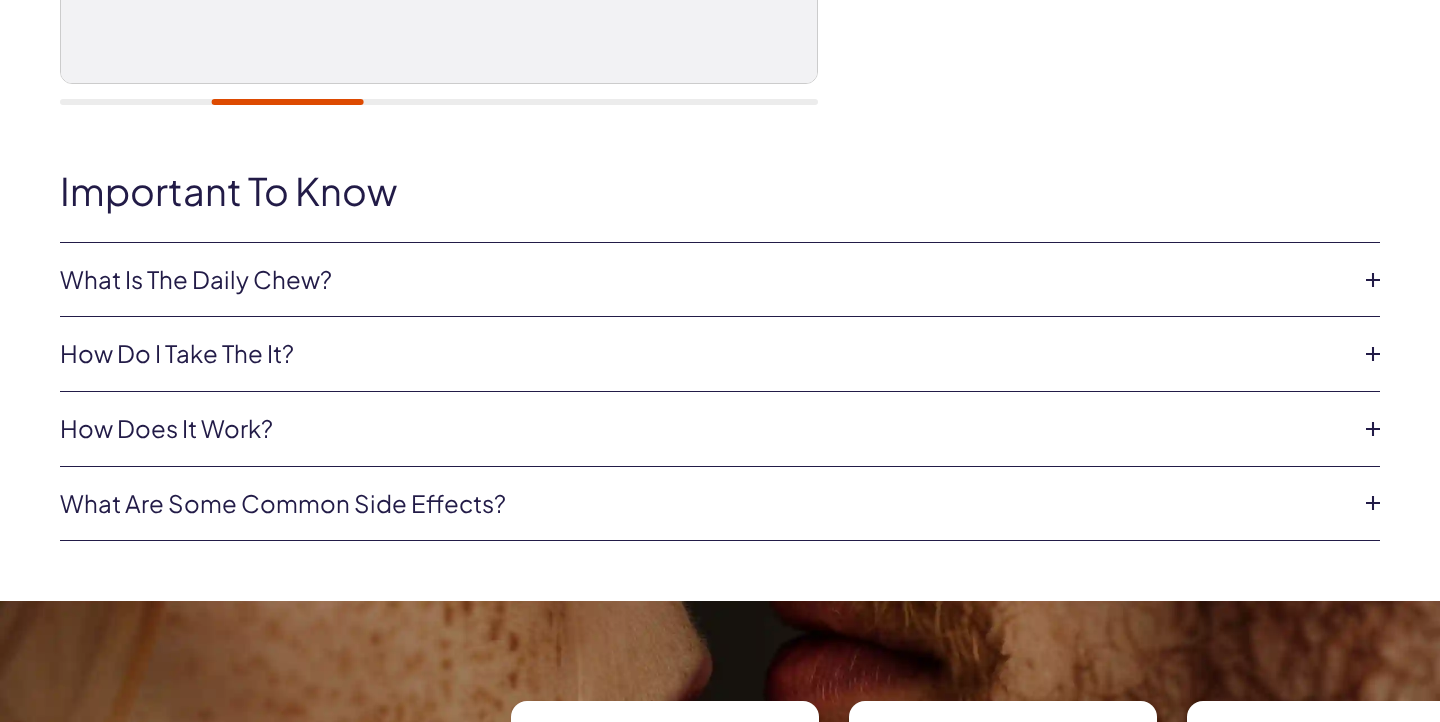 click at bounding box center (1373, 280) 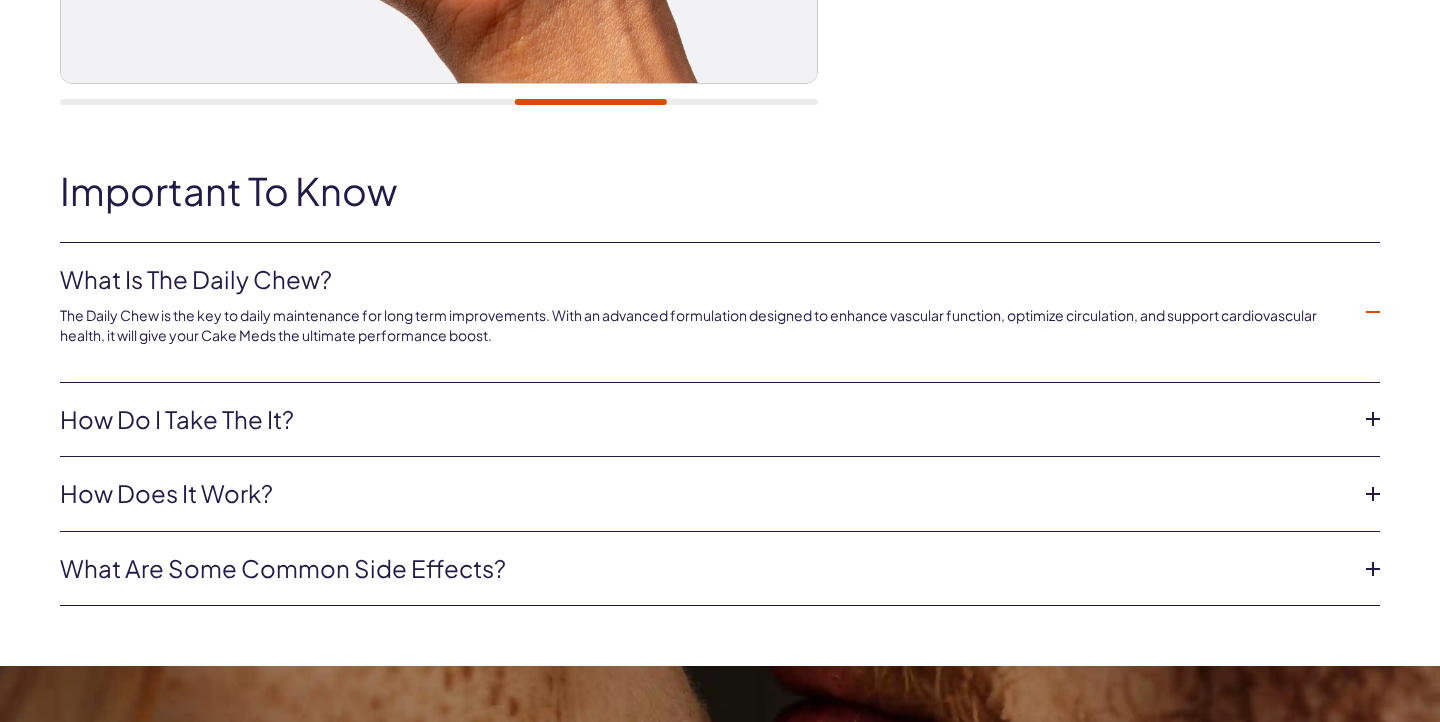 click at bounding box center [1373, 312] 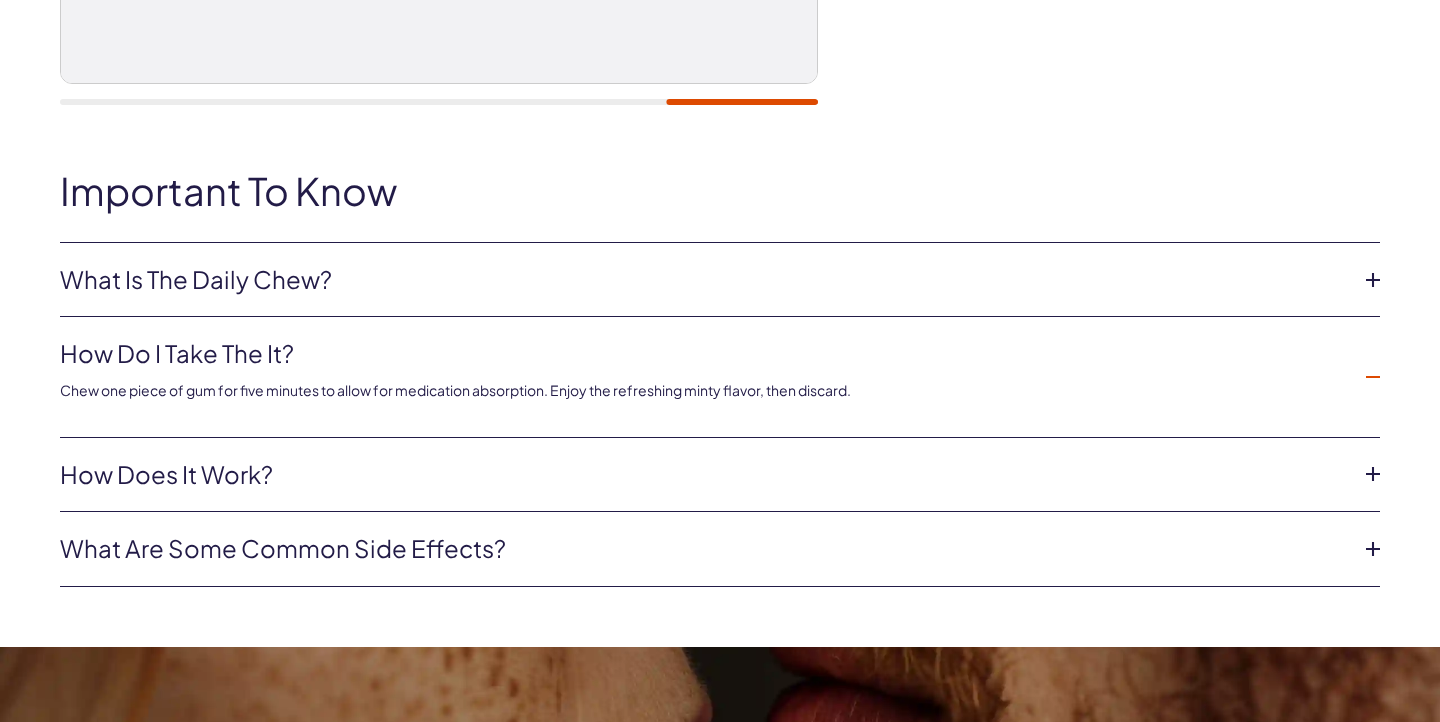 click at bounding box center [1373, 280] 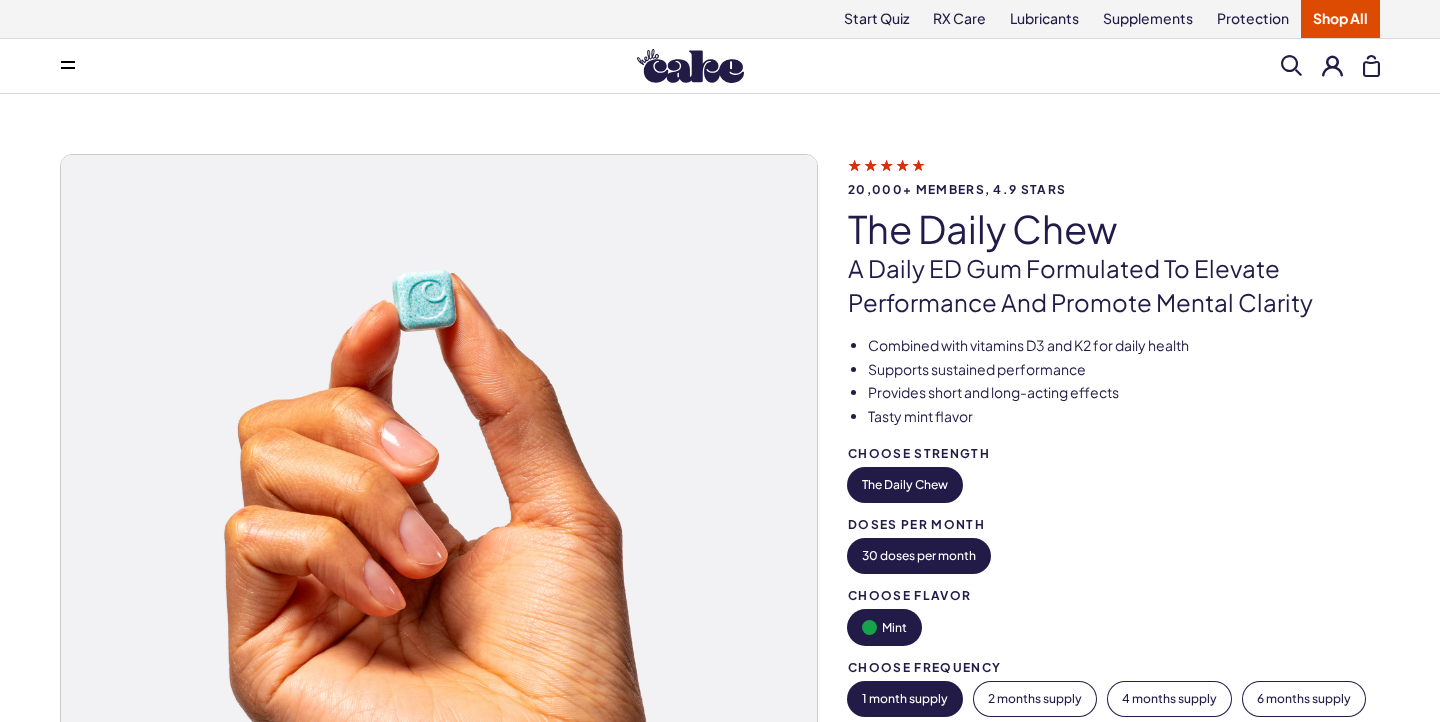 scroll, scrollTop: 0, scrollLeft: 0, axis: both 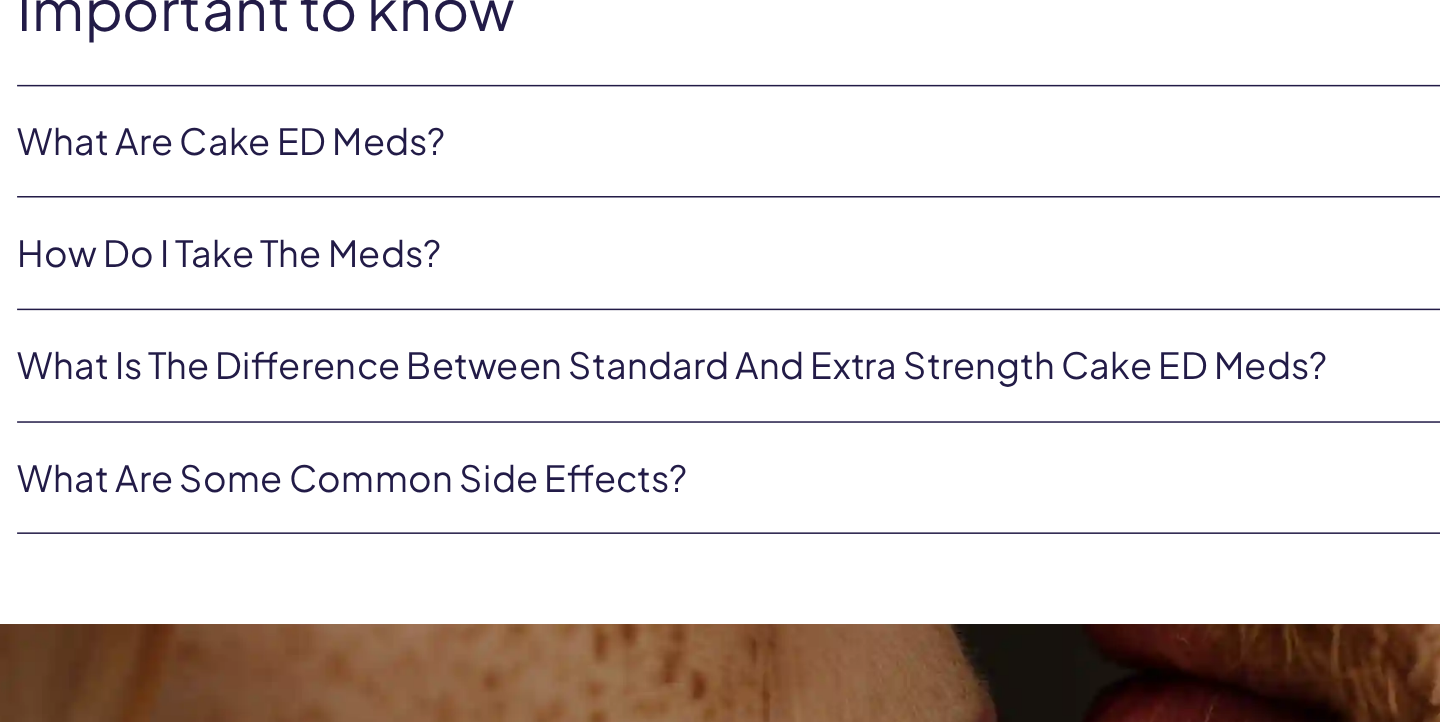 click on "What are Cake ED Meds?" at bounding box center (704, 314) 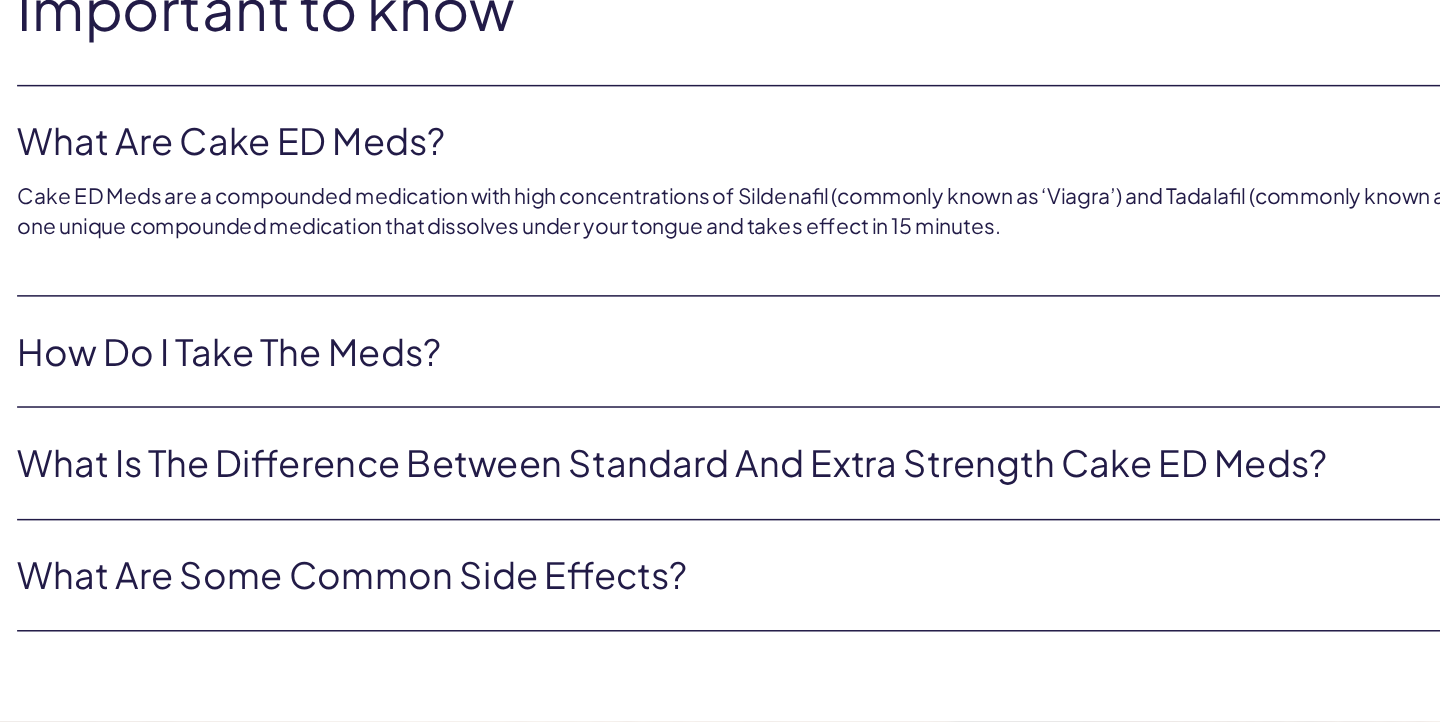 click on "How do I take the meds?" at bounding box center [704, 314] 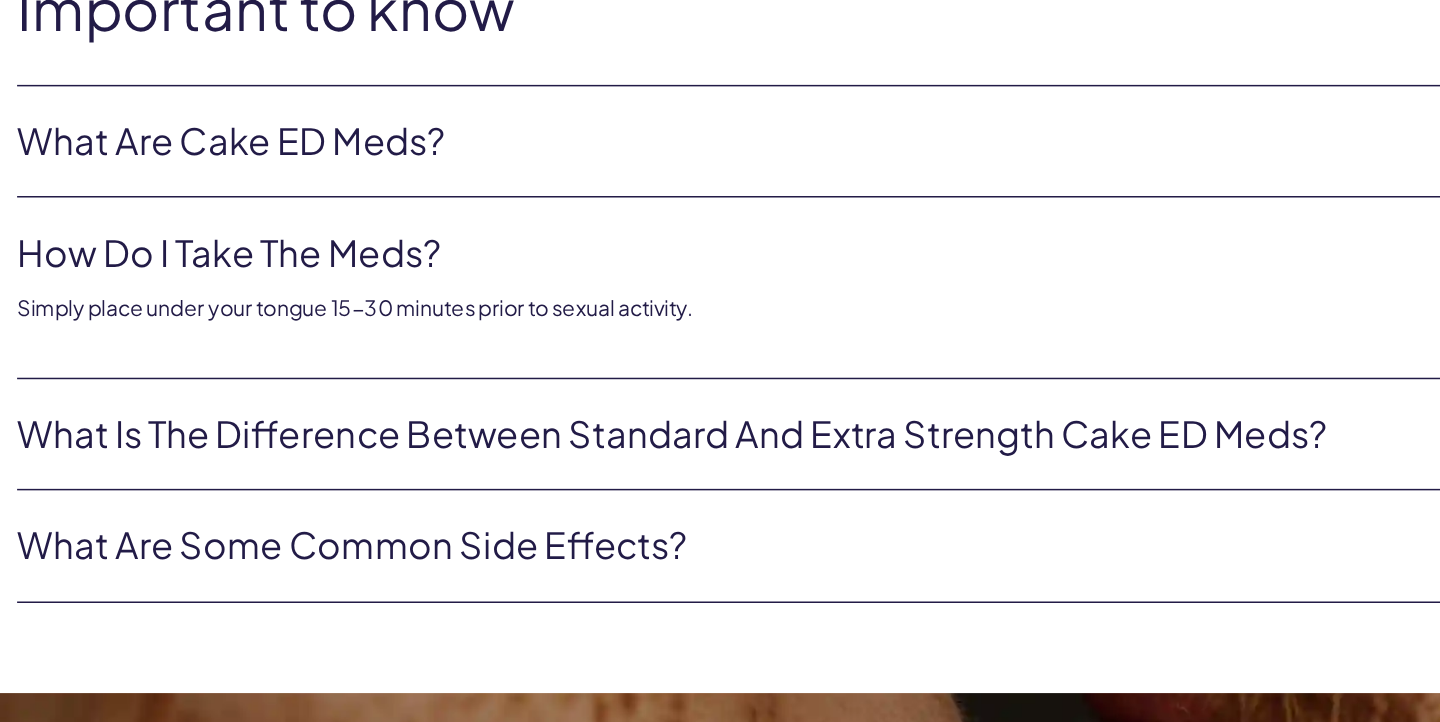 click on "What is the difference between Standard and Extra Strength Cake ED meds?" at bounding box center (704, 314) 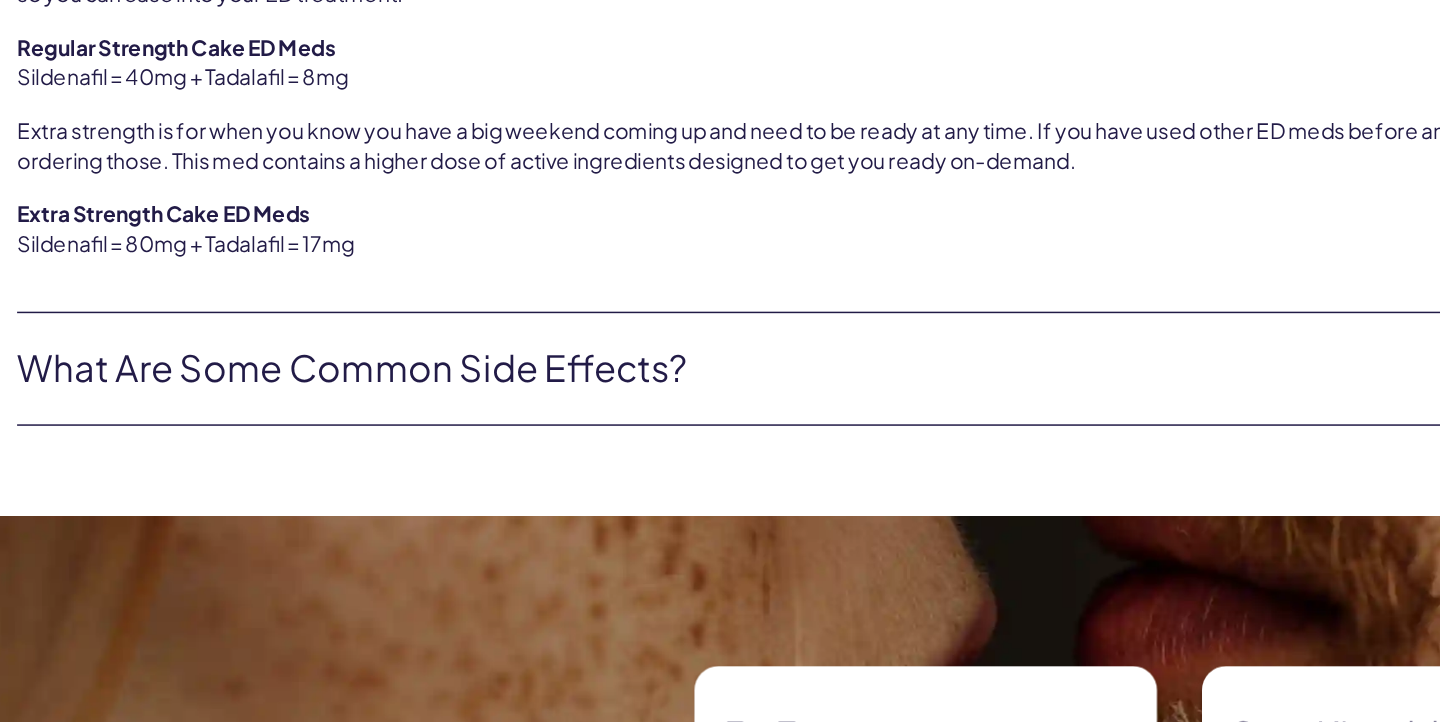 scroll, scrollTop: 1077, scrollLeft: 0, axis: vertical 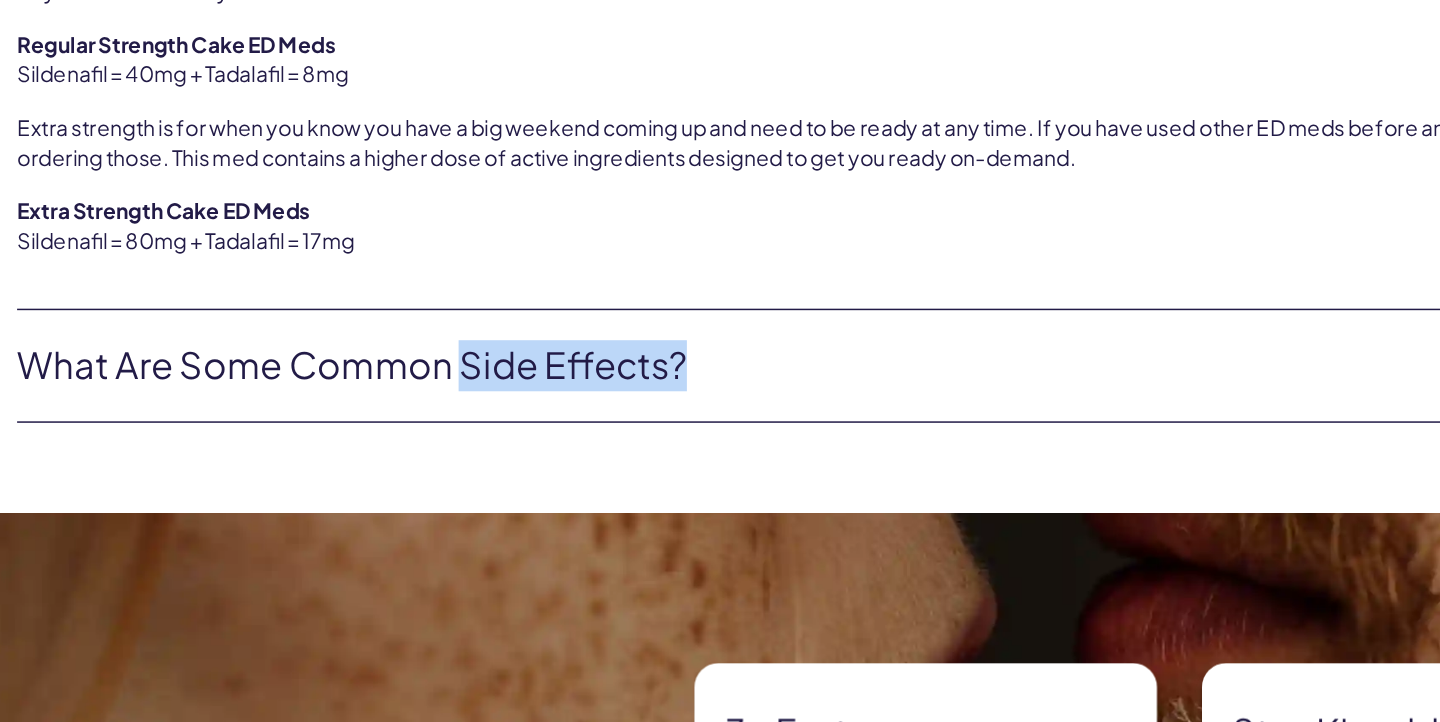 click on "What are some common side effects?" at bounding box center (704, 31) 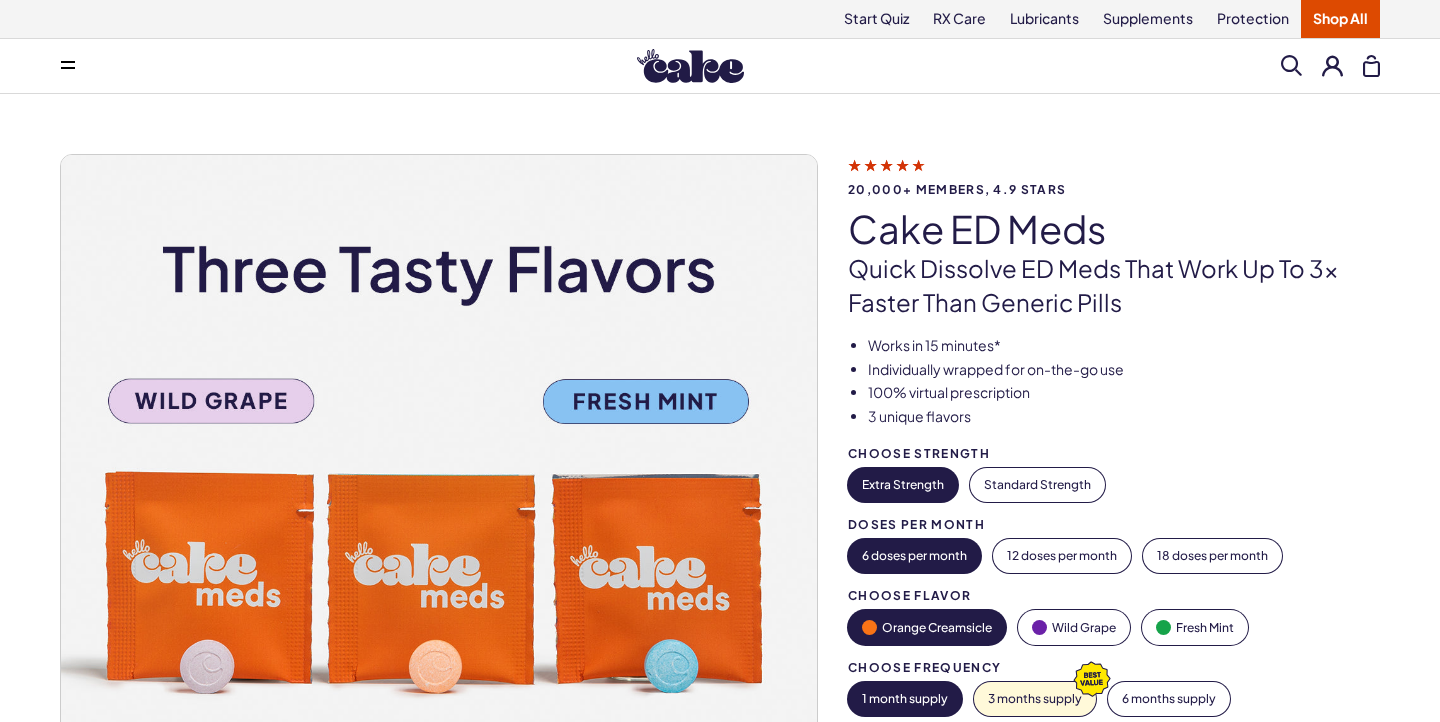 scroll, scrollTop: 0, scrollLeft: 0, axis: both 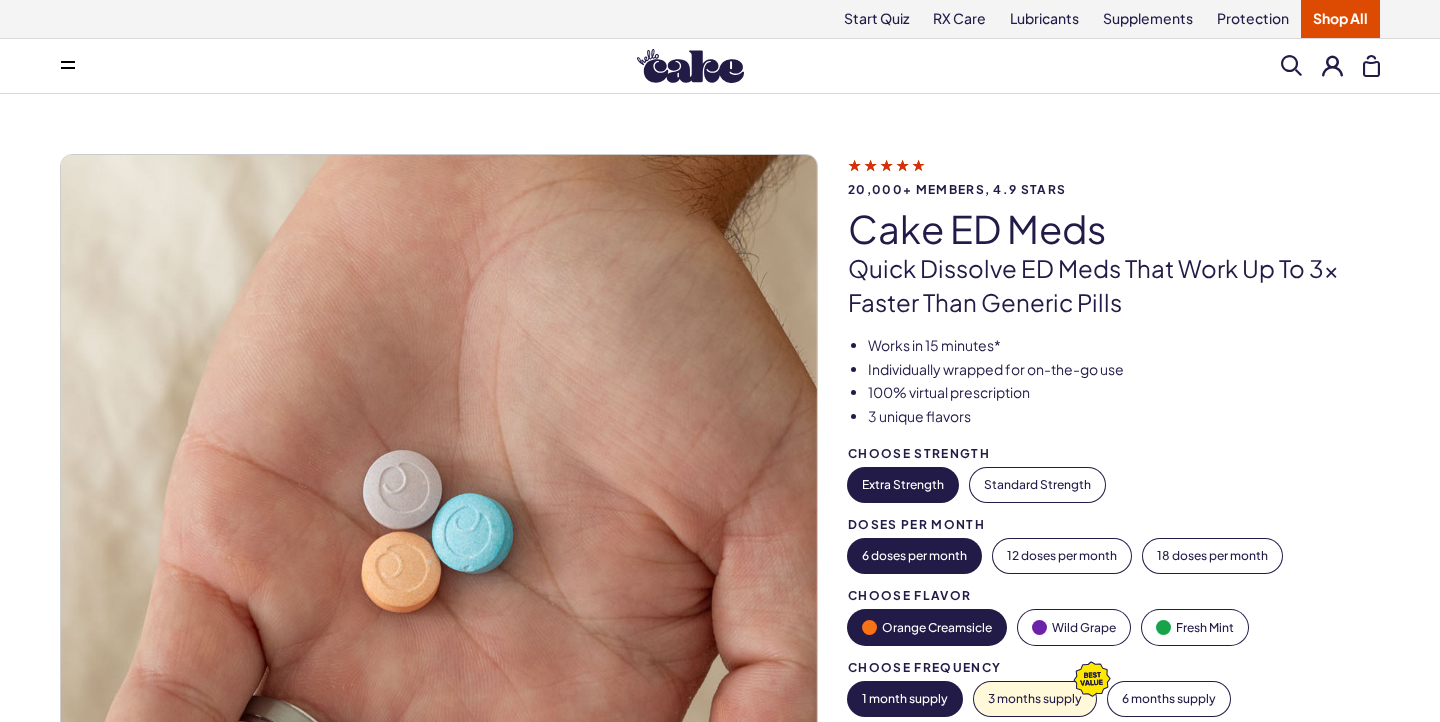click at bounding box center (68, 66) 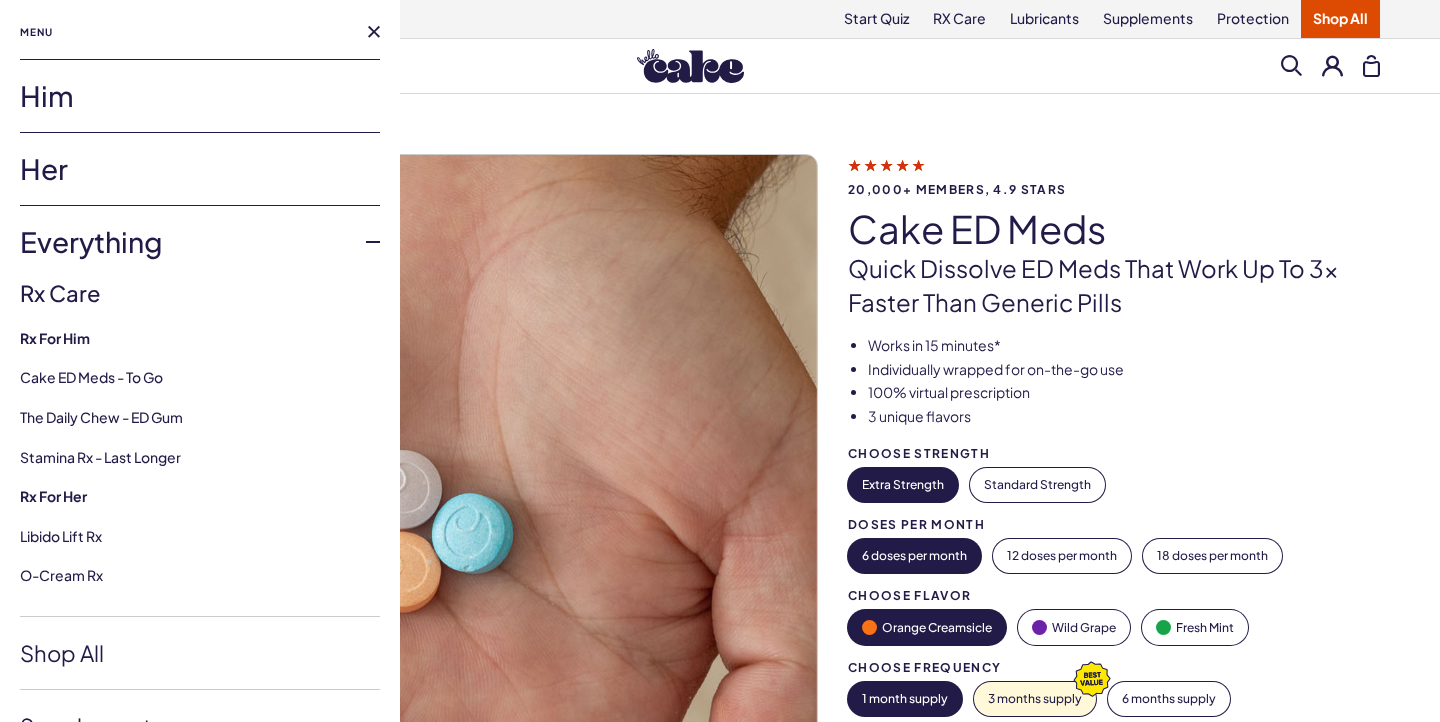click on "Him" at bounding box center (200, 96) 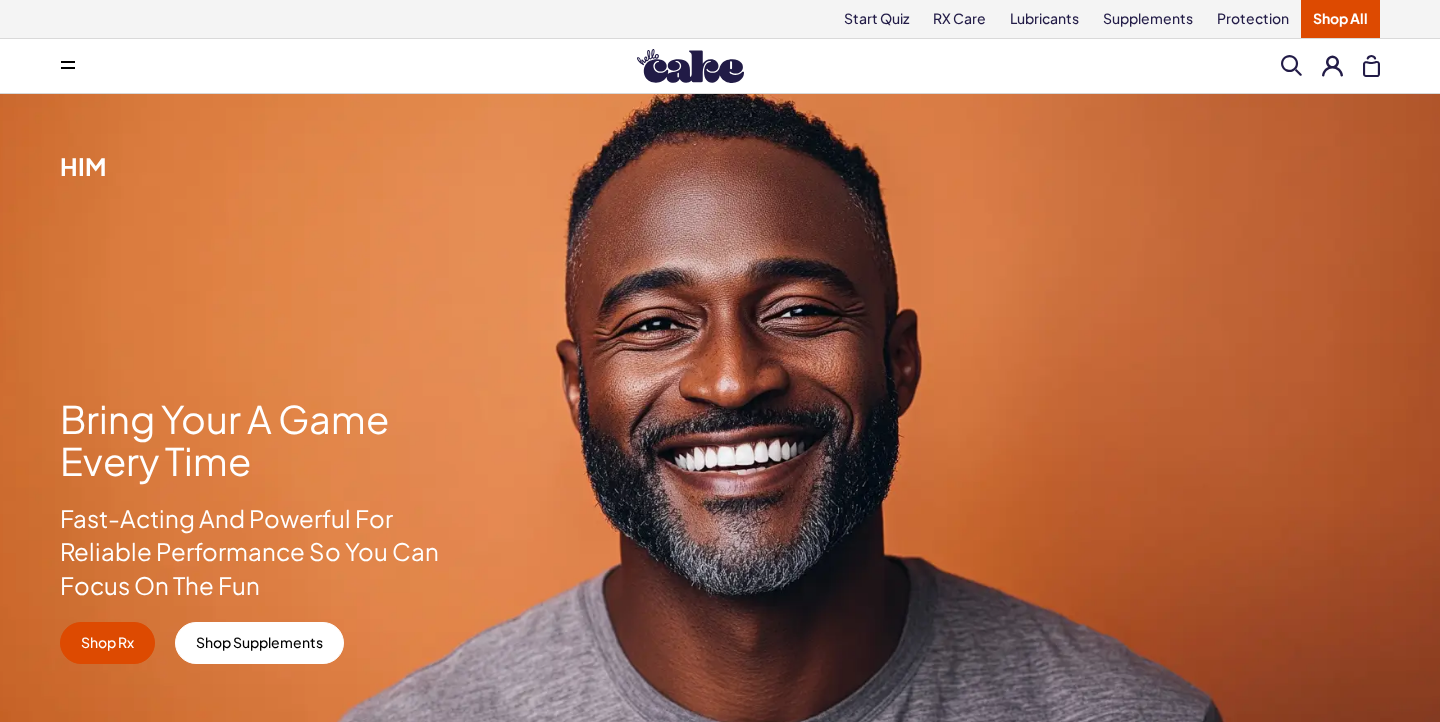 scroll, scrollTop: 0, scrollLeft: 0, axis: both 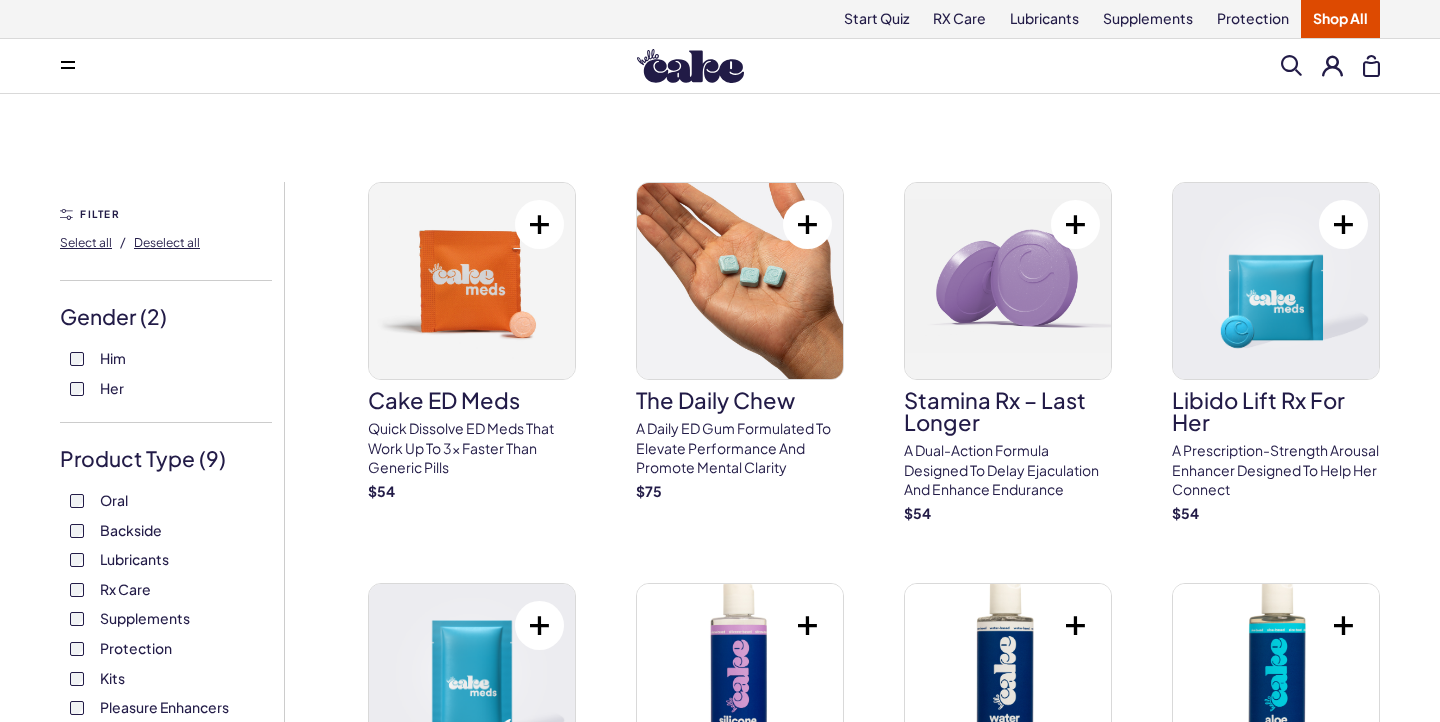 click at bounding box center (1371, 66) 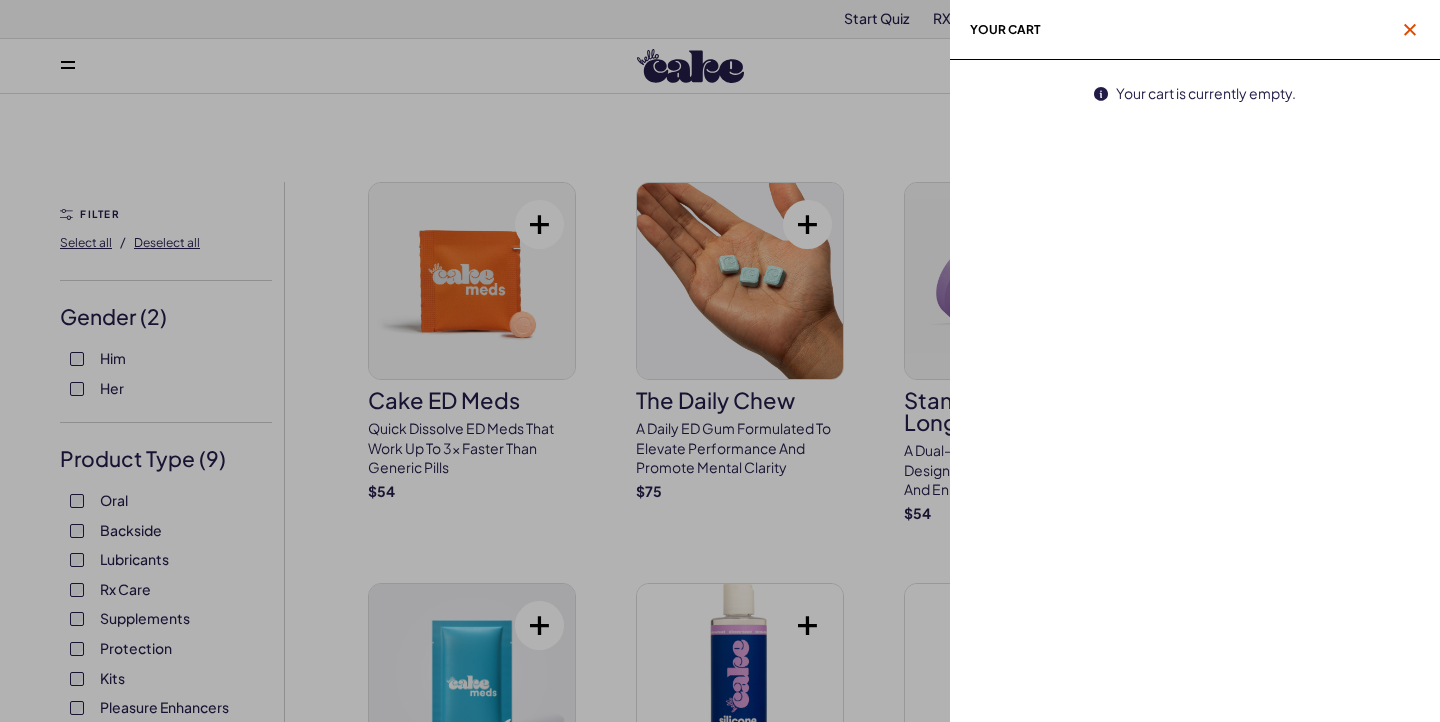 click at bounding box center (1410, 30) 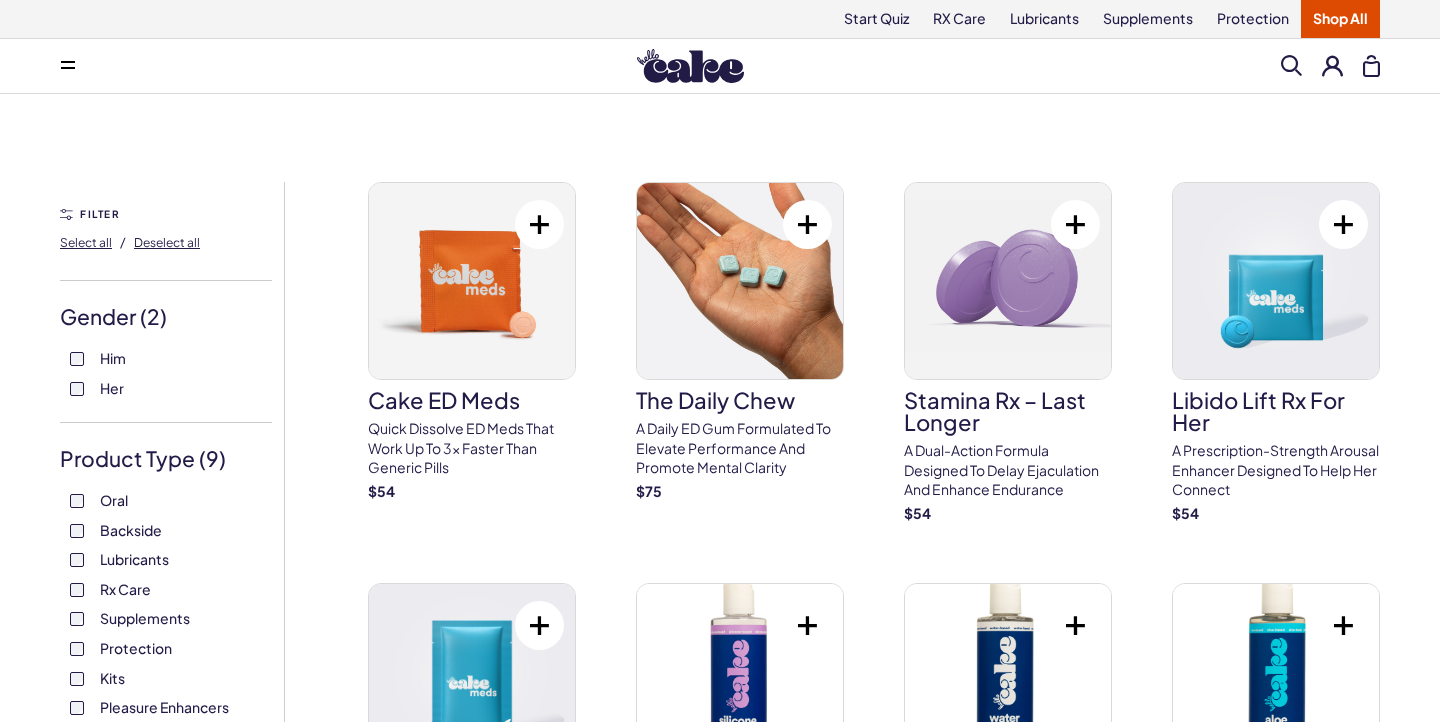 click at bounding box center (1291, 65) 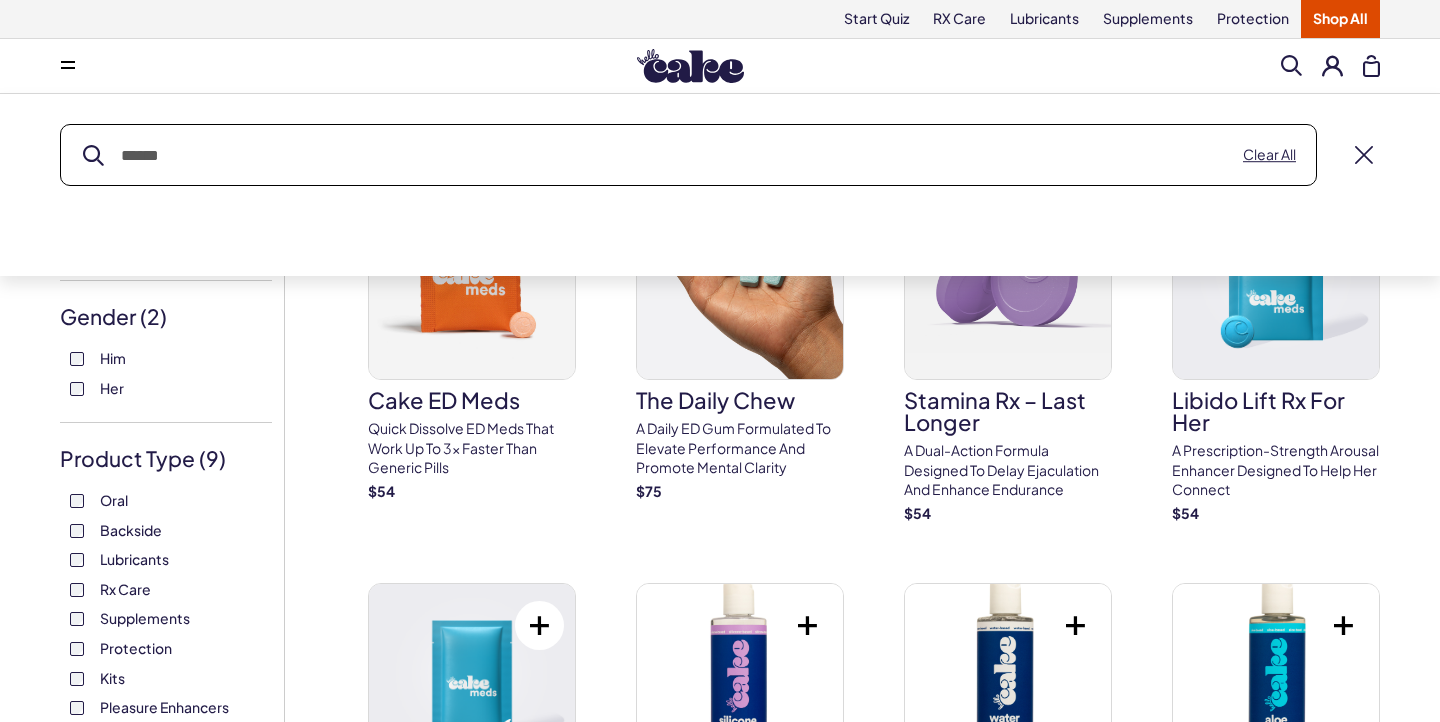 click on "Search
Clear
All" at bounding box center (720, 185) 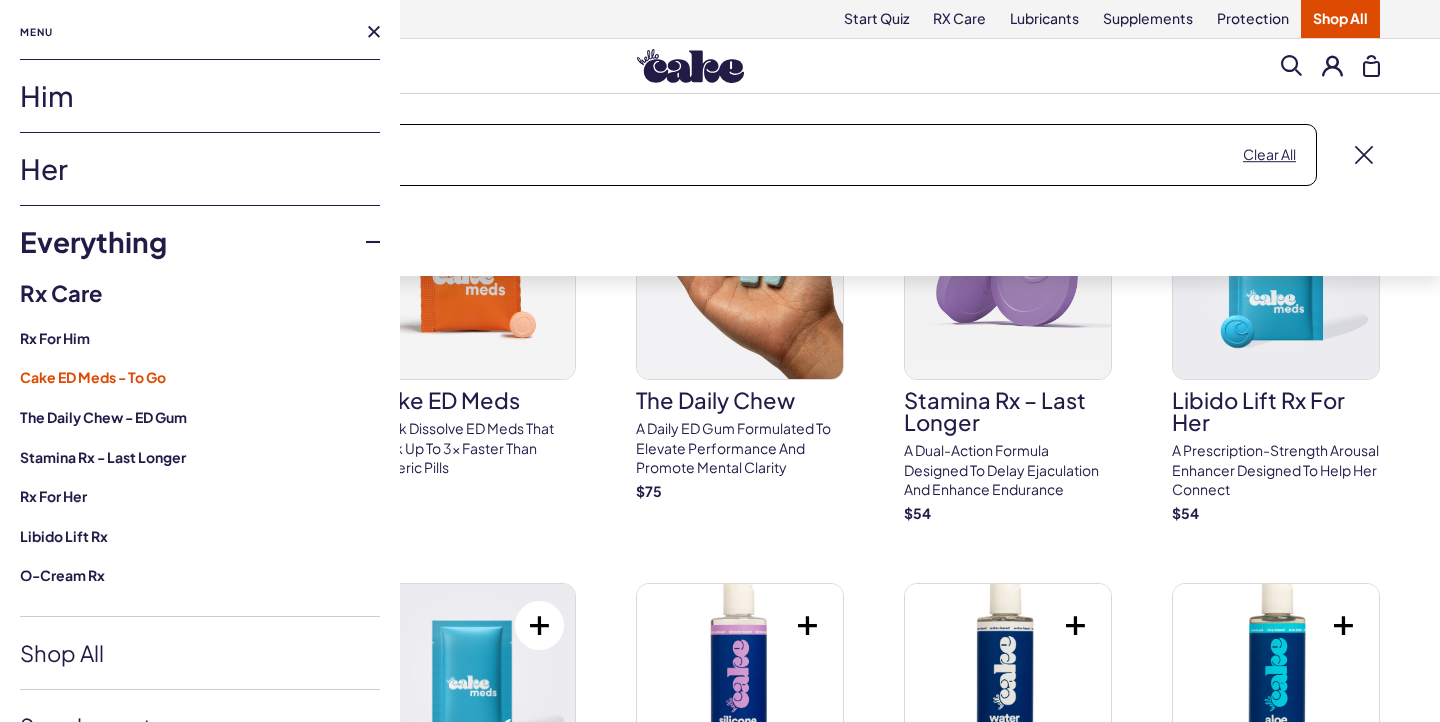 click on "Cake ED Meds - To Go" at bounding box center (93, 377) 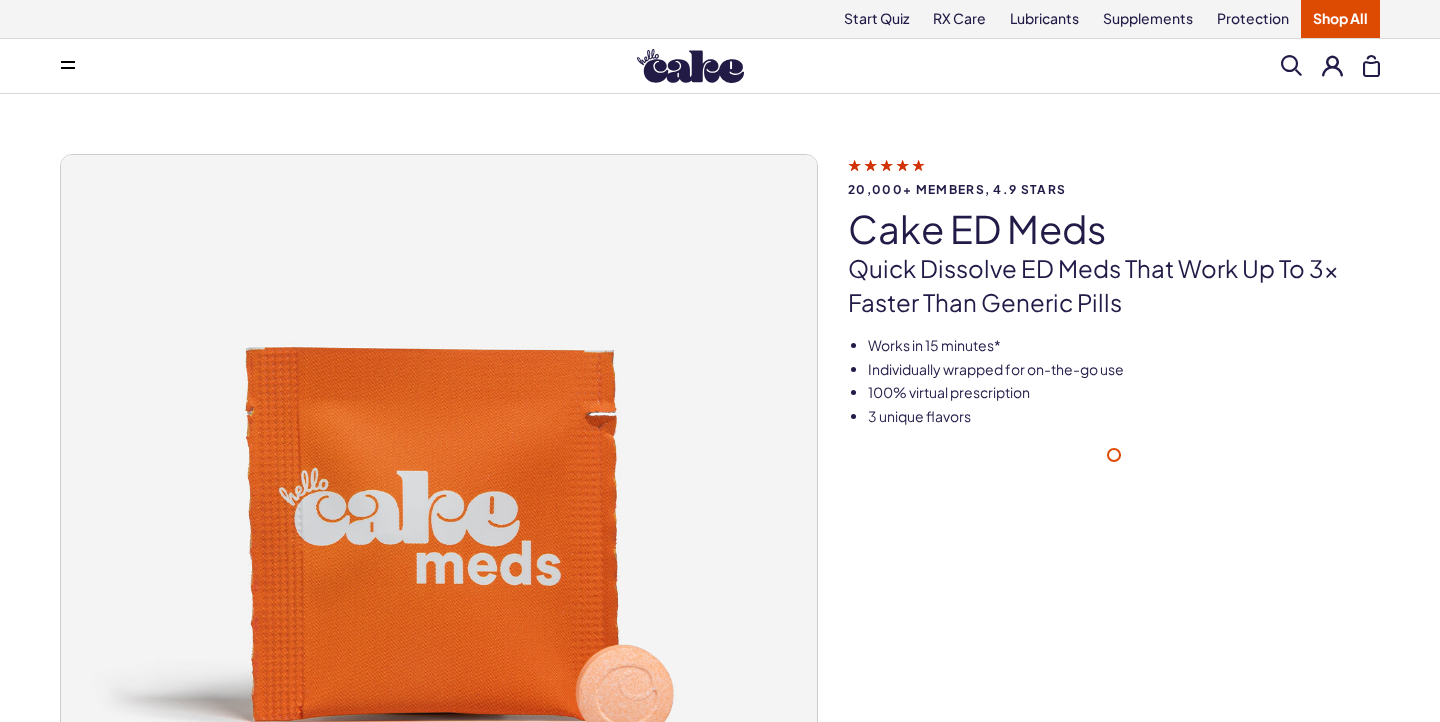 scroll, scrollTop: 0, scrollLeft: 0, axis: both 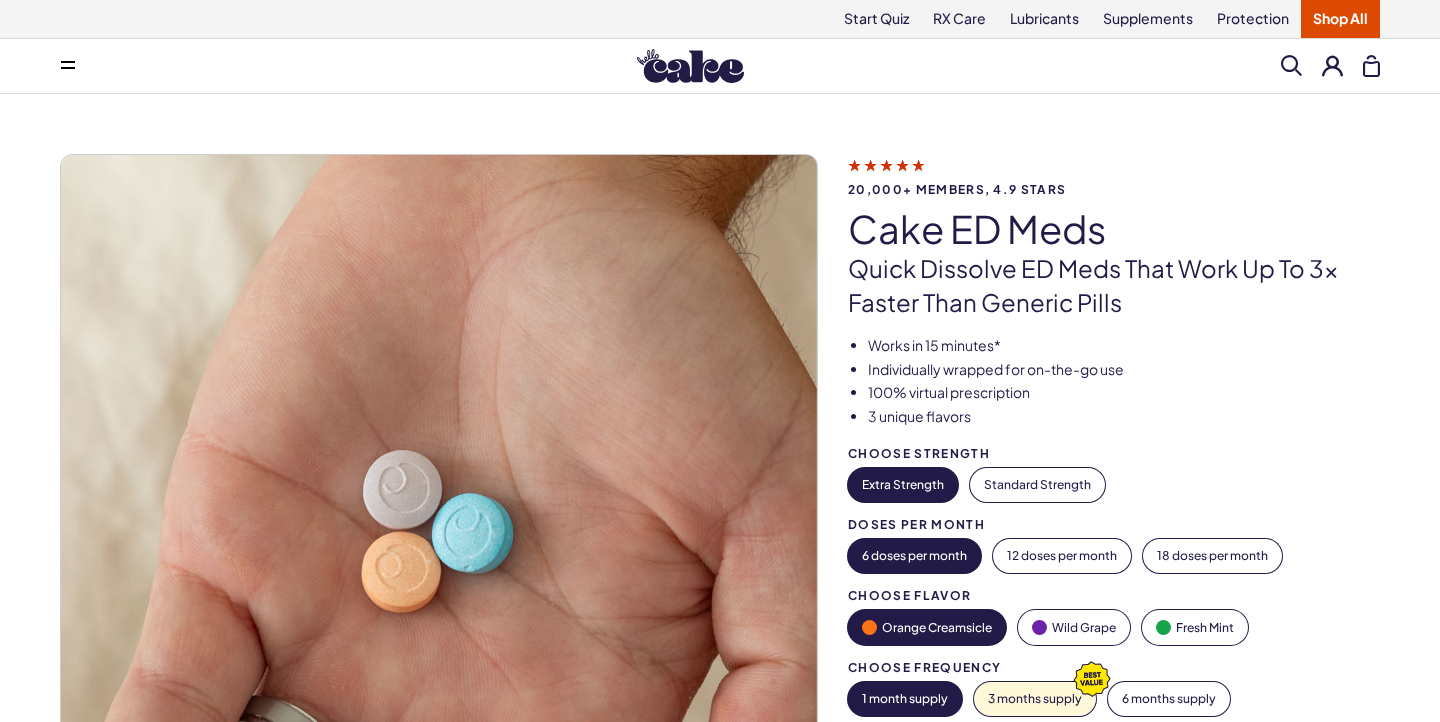 click at bounding box center [1332, 65] 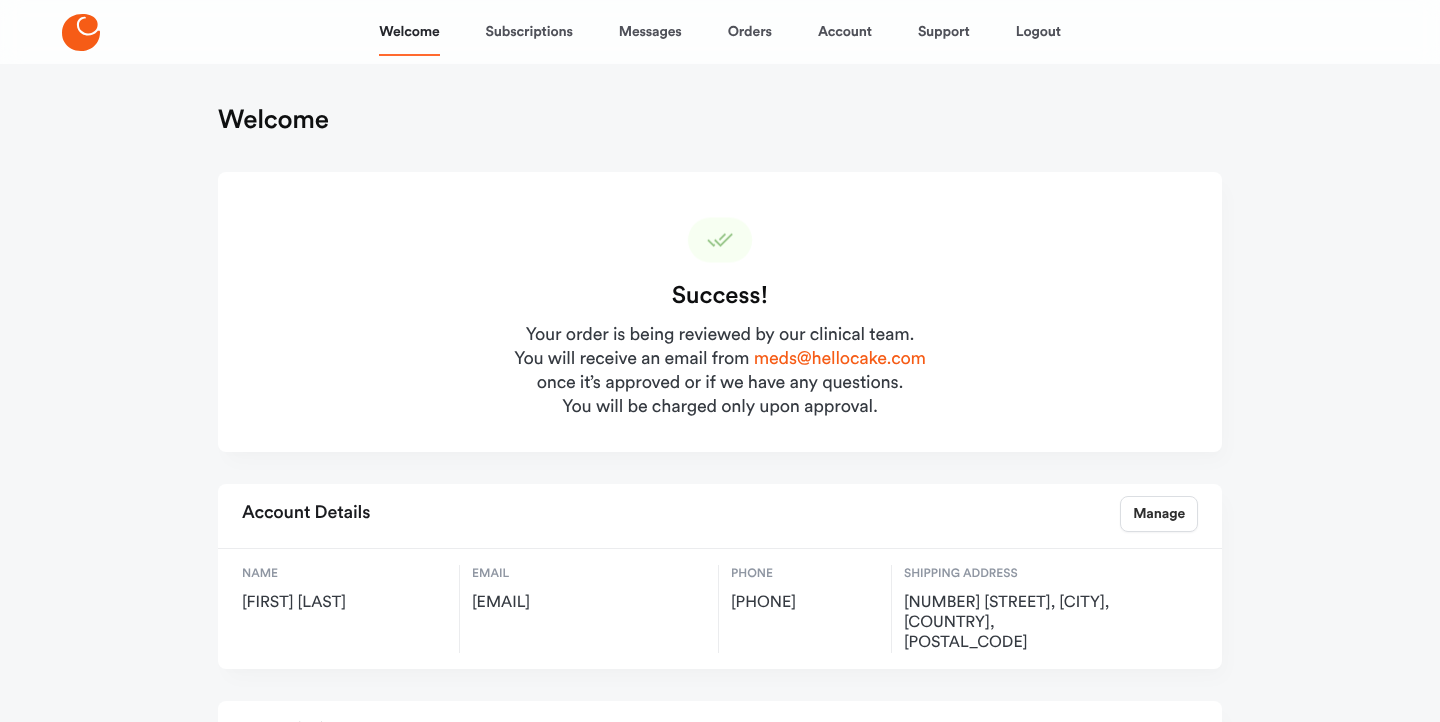 scroll, scrollTop: 0, scrollLeft: 0, axis: both 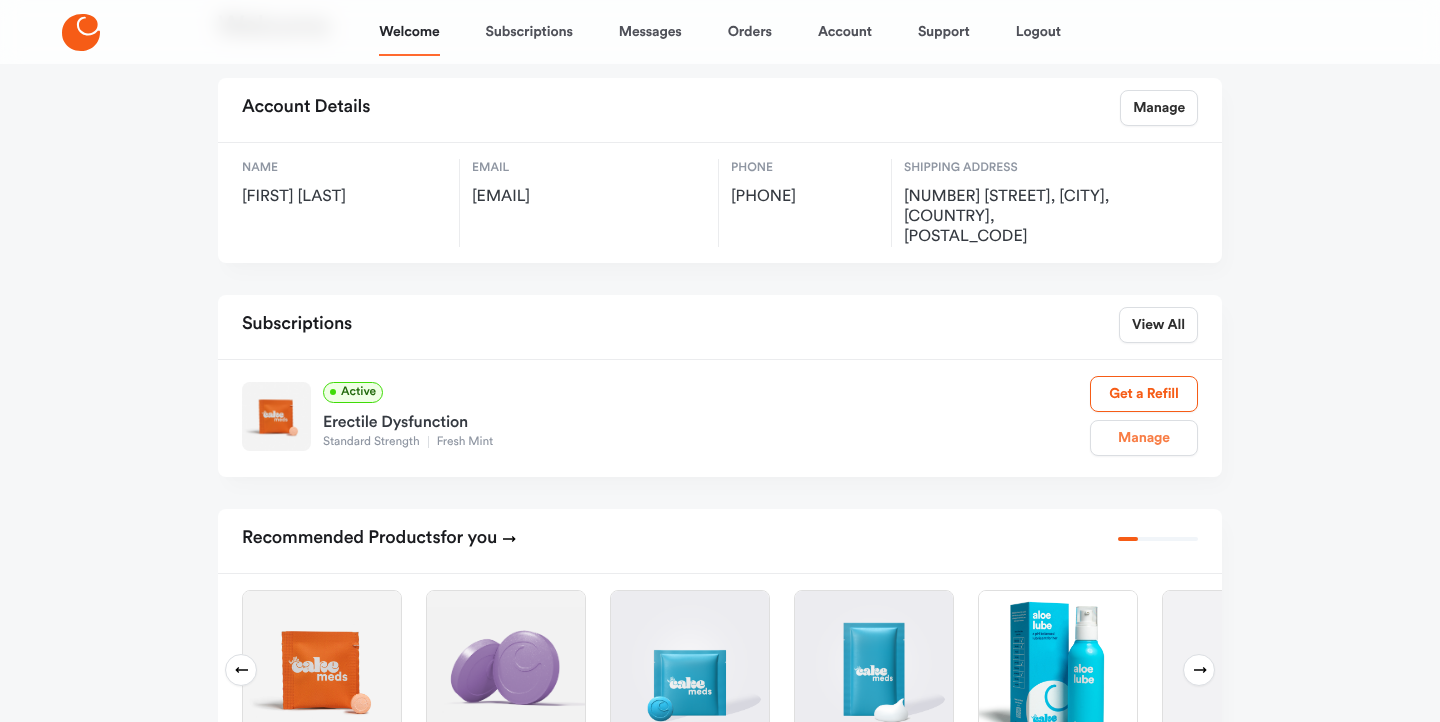 click on "Manage" at bounding box center [1144, 438] 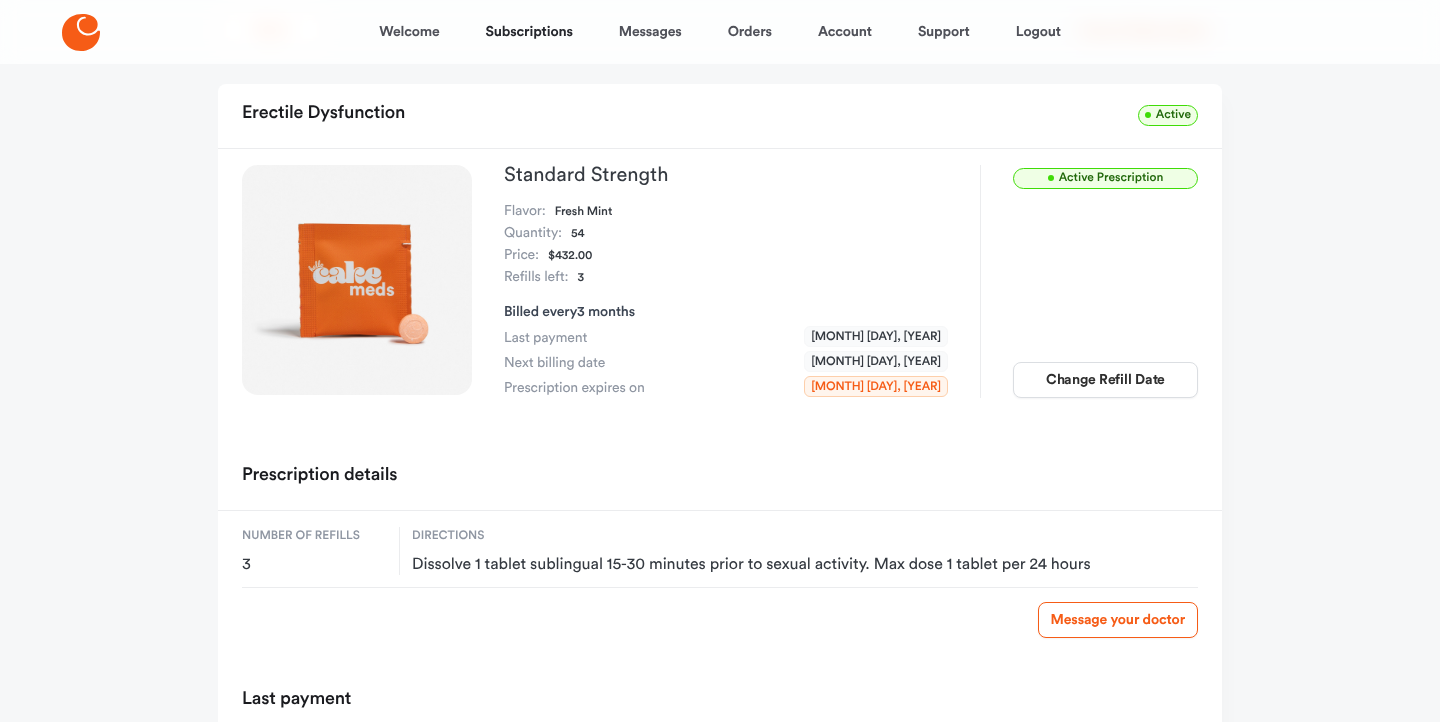scroll, scrollTop: 0, scrollLeft: 0, axis: both 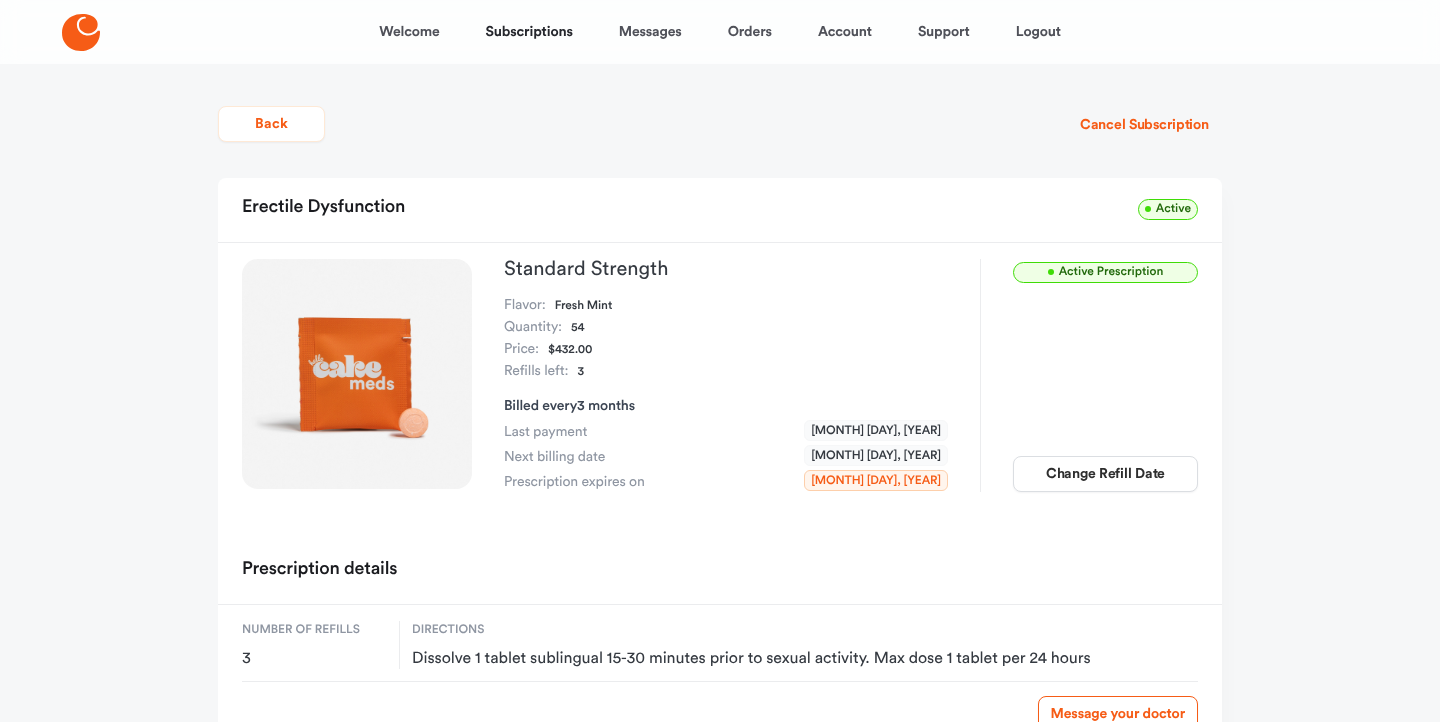 click on "Fresh Mint" at bounding box center [583, 306] 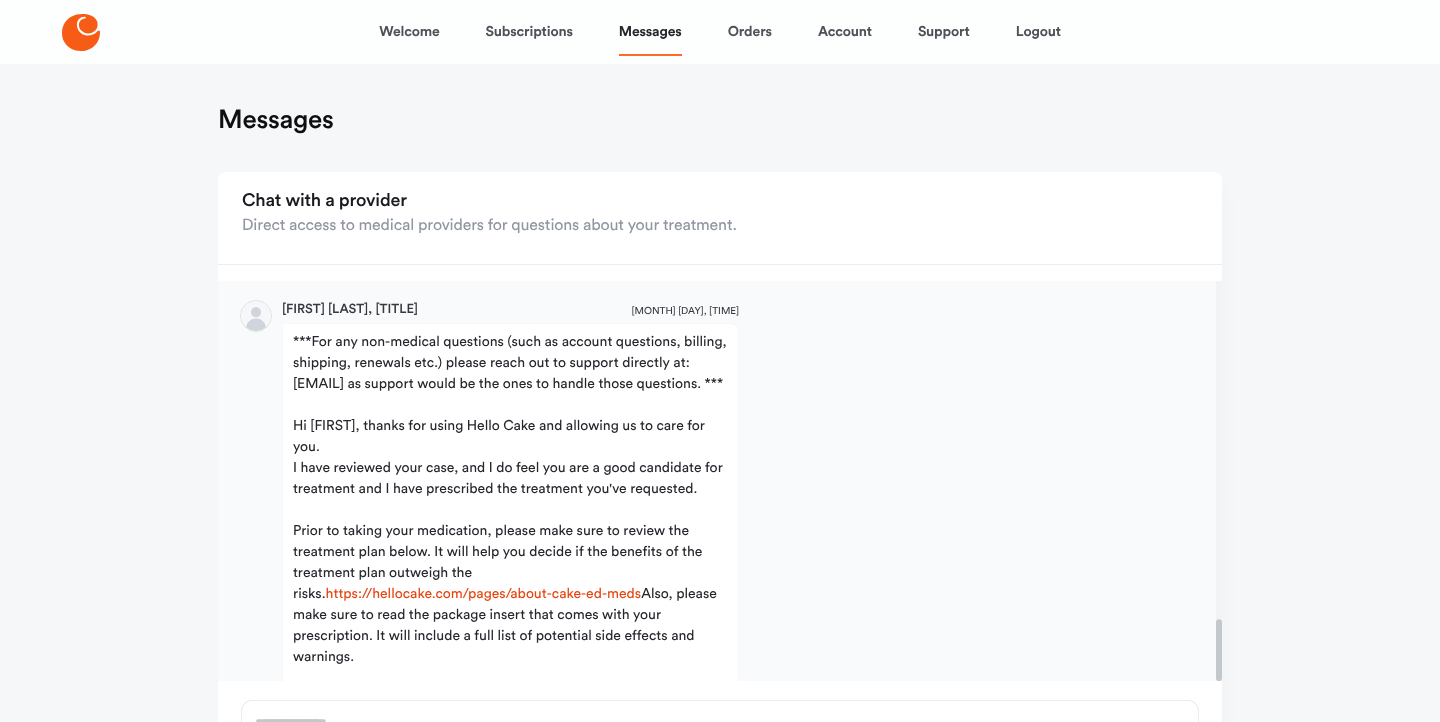 scroll, scrollTop: 2187, scrollLeft: 0, axis: vertical 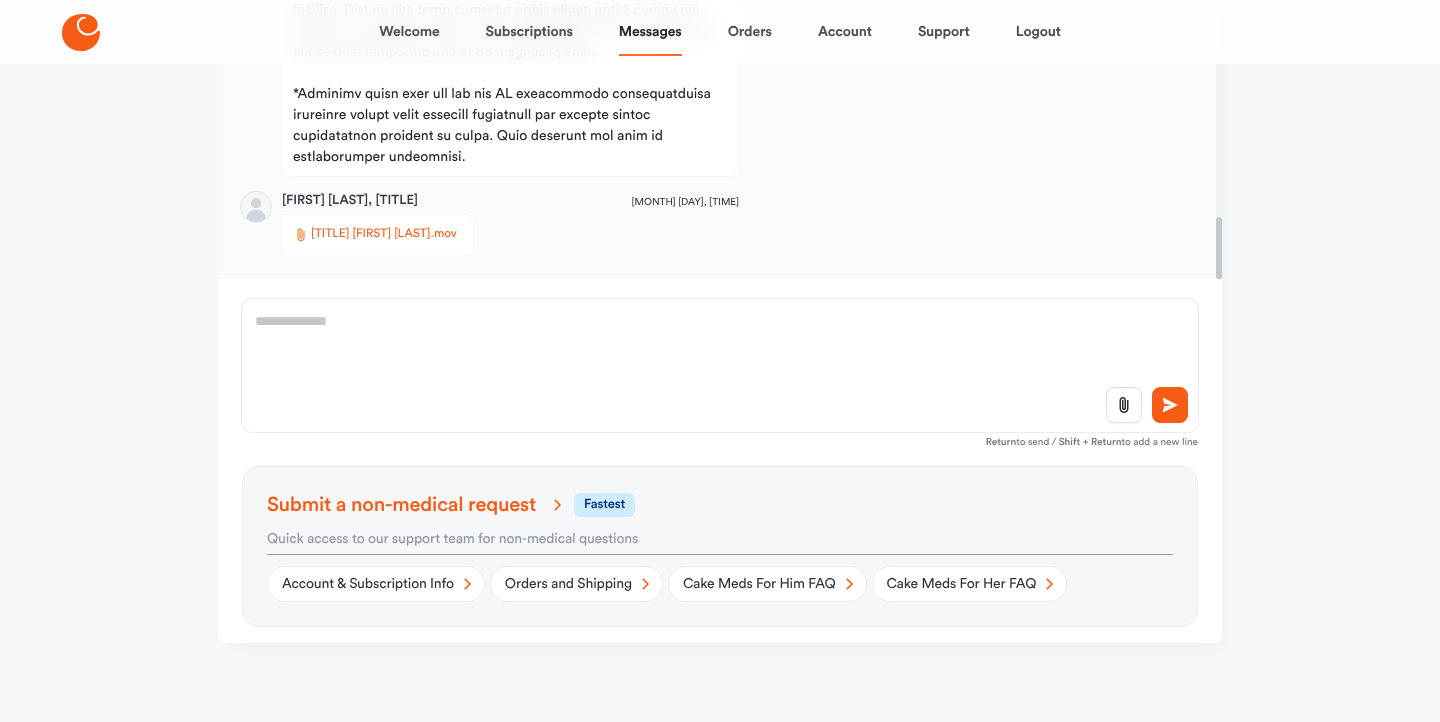 click on "fastest" at bounding box center [604, 505] 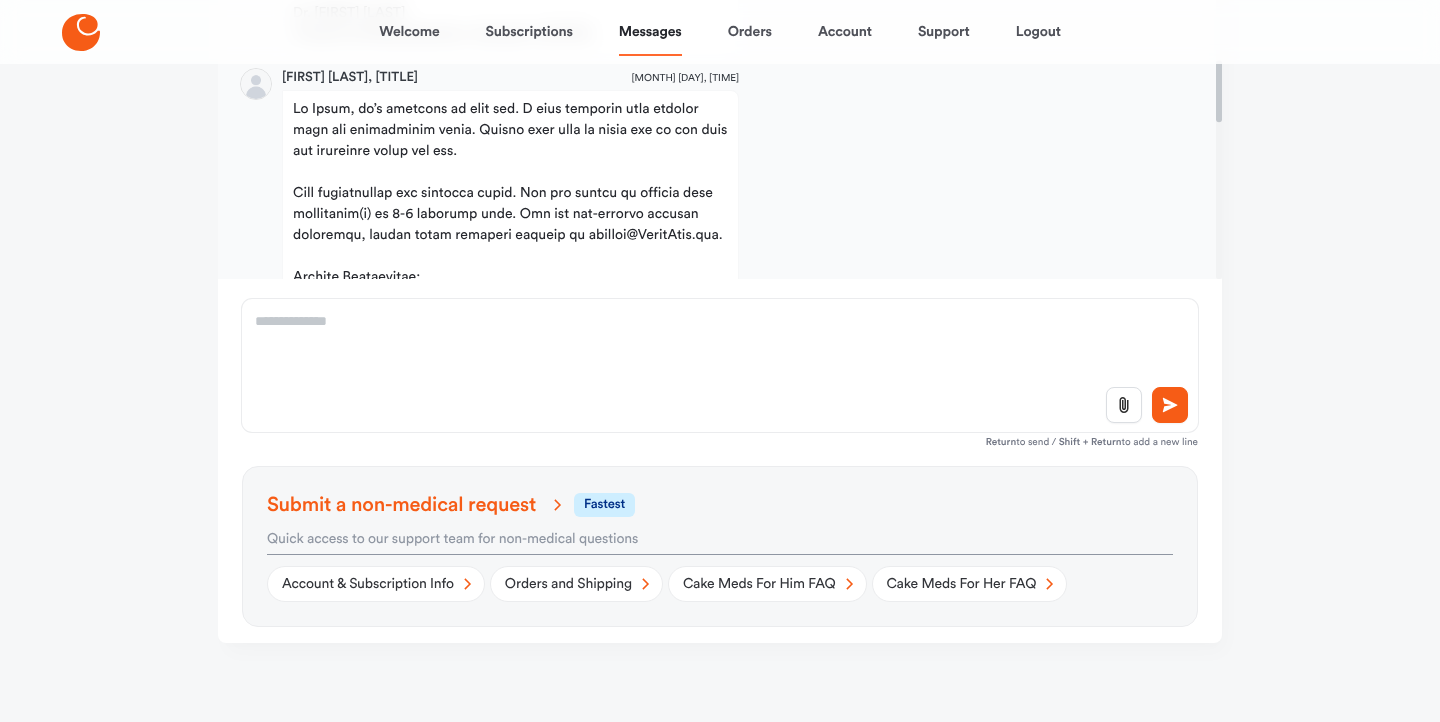 scroll, scrollTop: 1172, scrollLeft: 0, axis: vertical 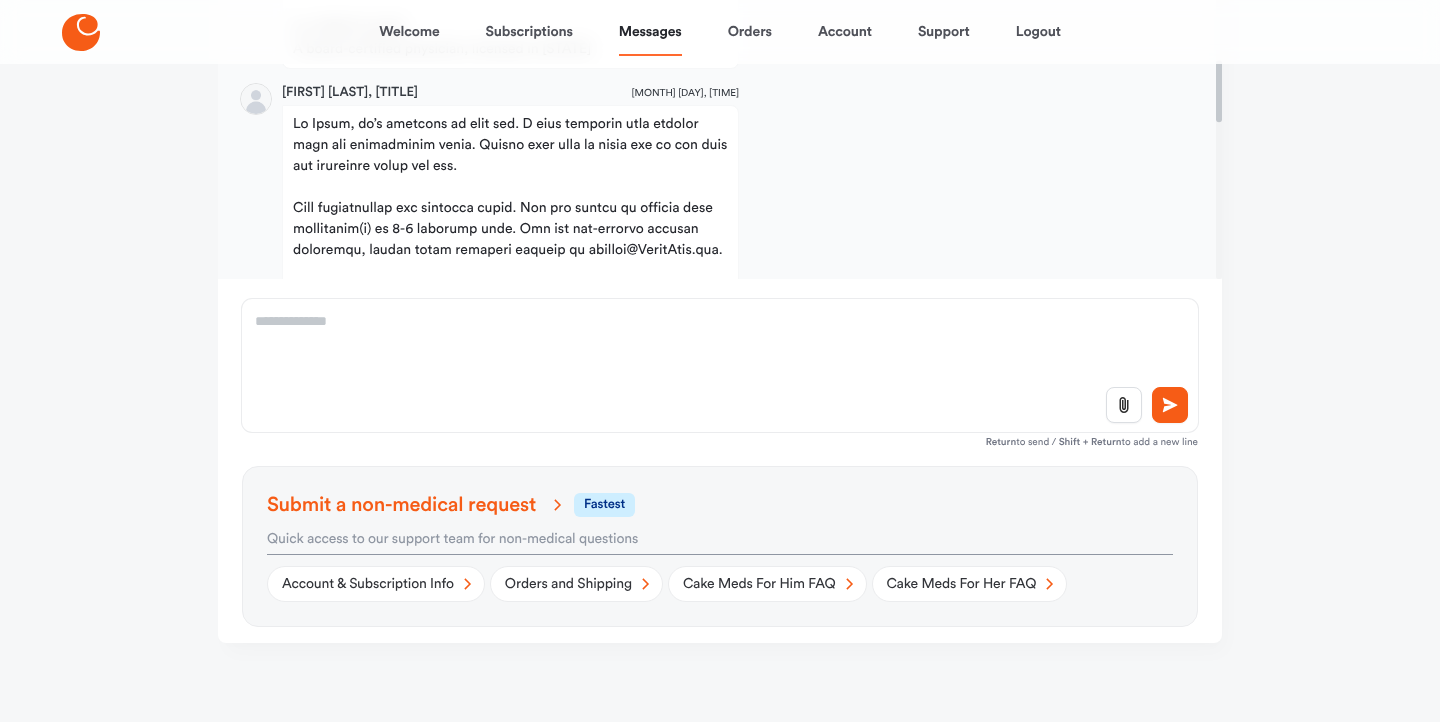 click on "Subscriptions" at bounding box center (529, 32) 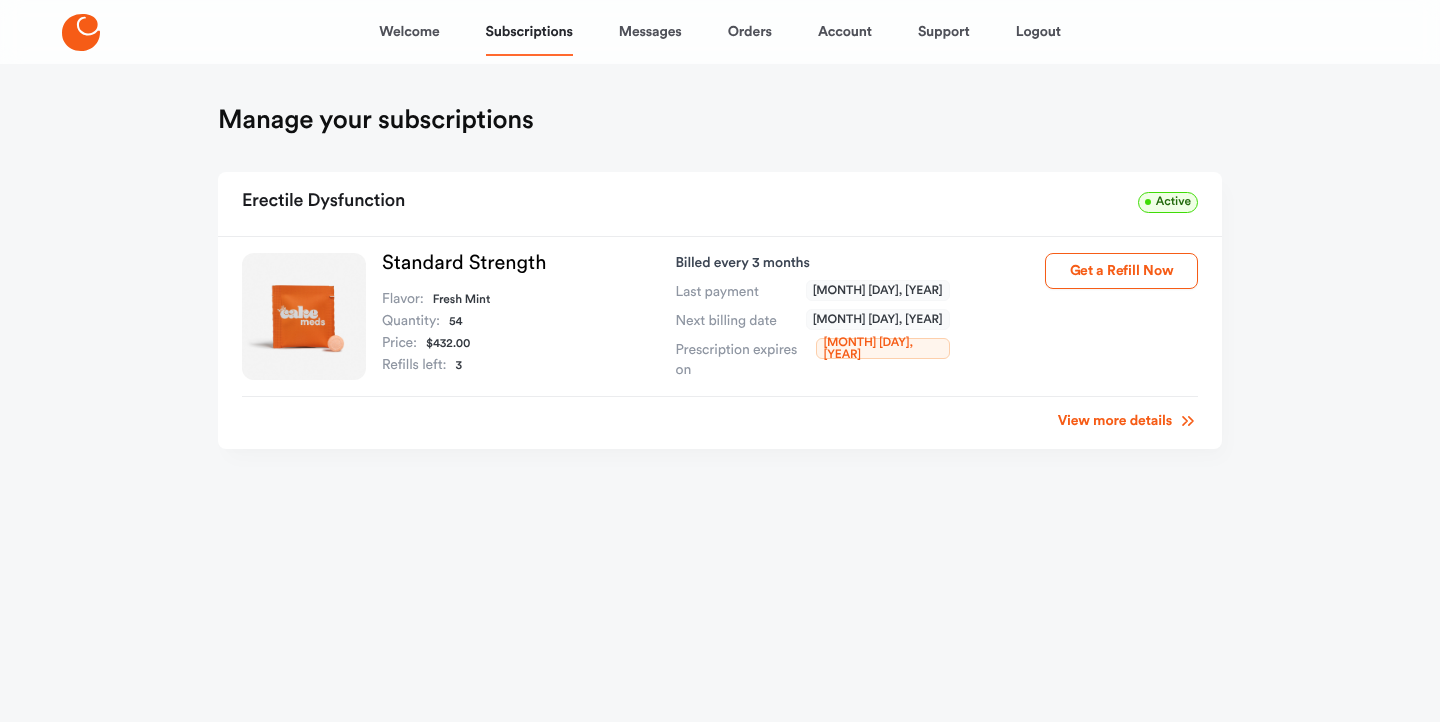 click on "Orders" at bounding box center (750, 32) 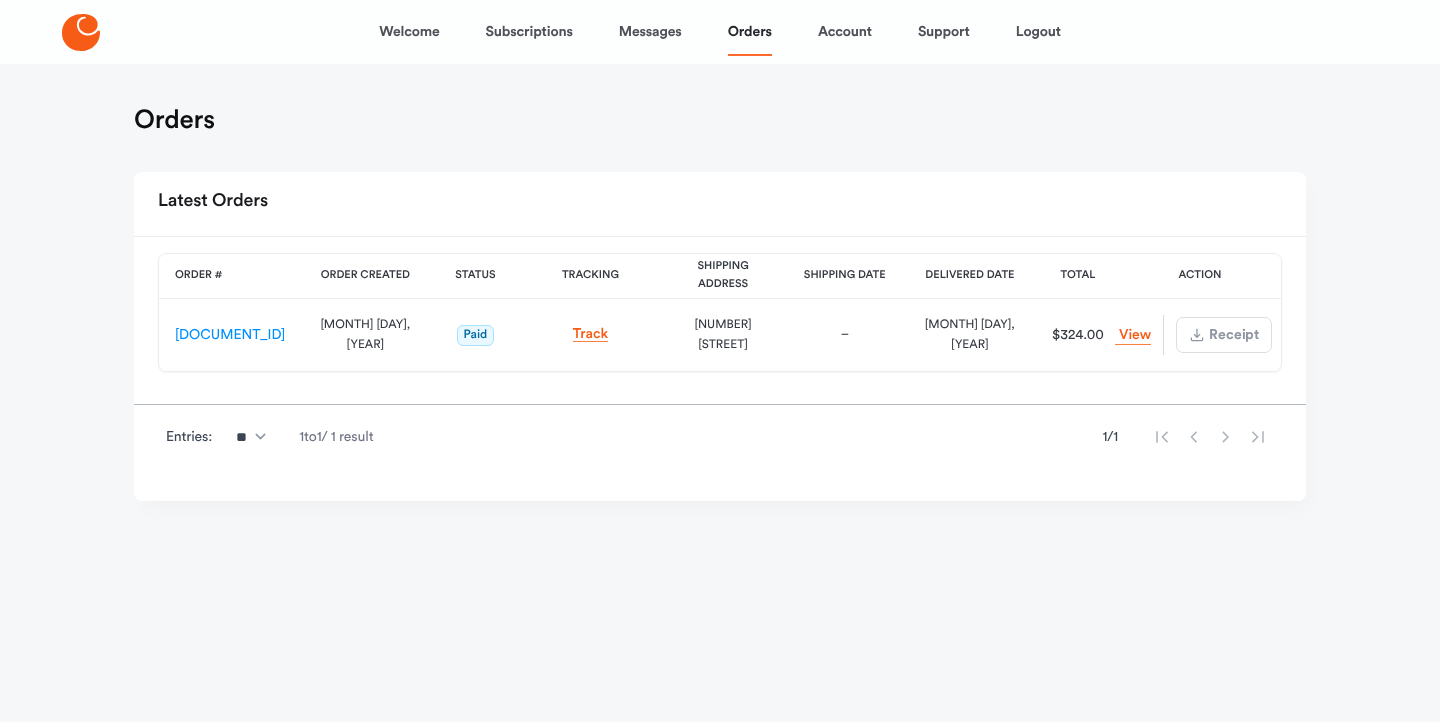 click on "Messages" at bounding box center (650, 32) 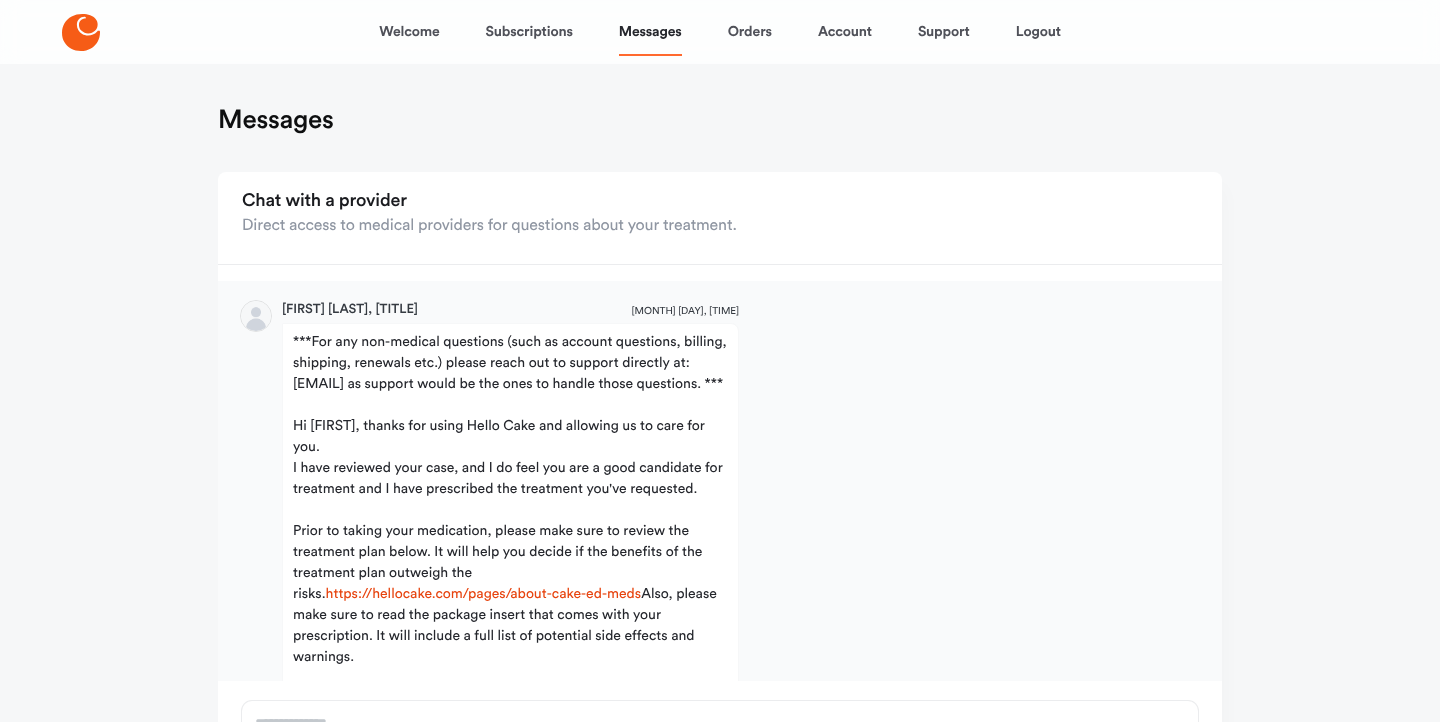 scroll, scrollTop: 2187, scrollLeft: 0, axis: vertical 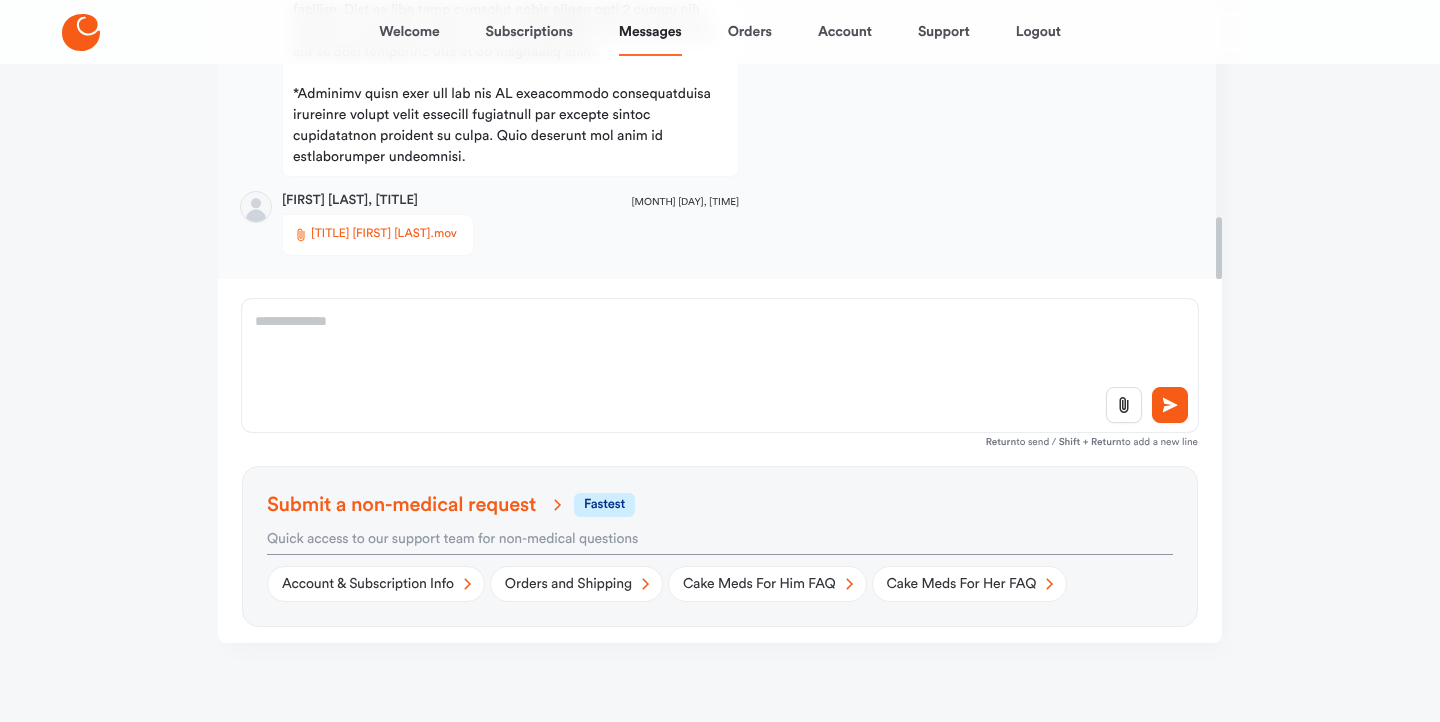 click on "fastest" at bounding box center (604, 505) 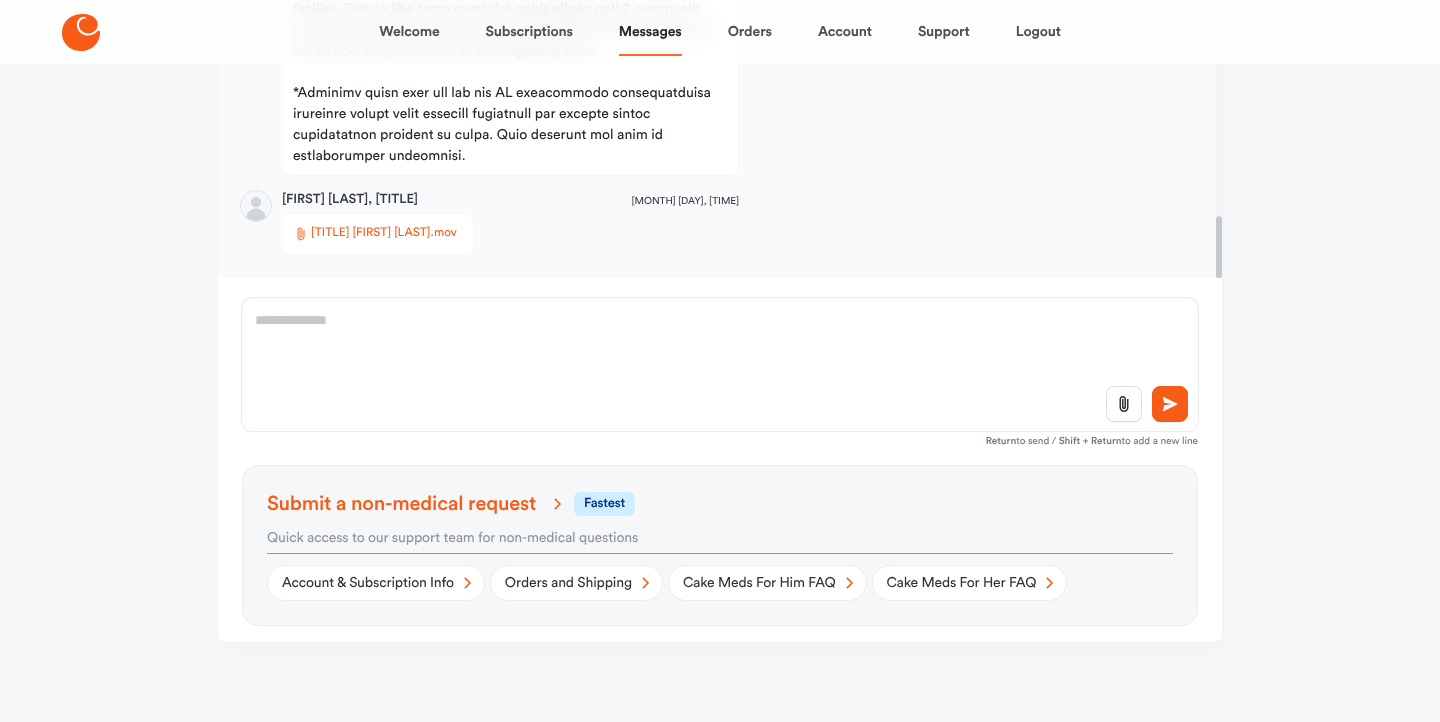 scroll, scrollTop: 402, scrollLeft: 0, axis: vertical 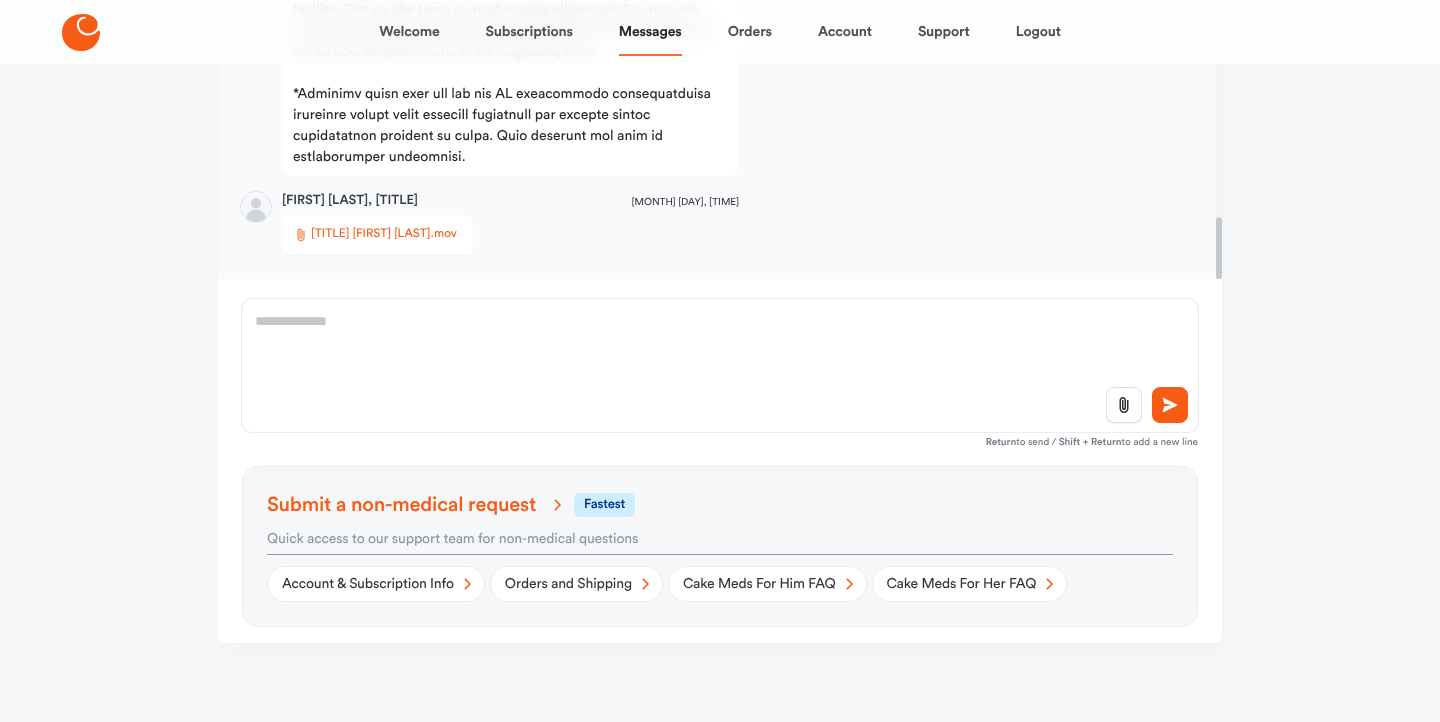 click on "Logout" at bounding box center (1038, 32) 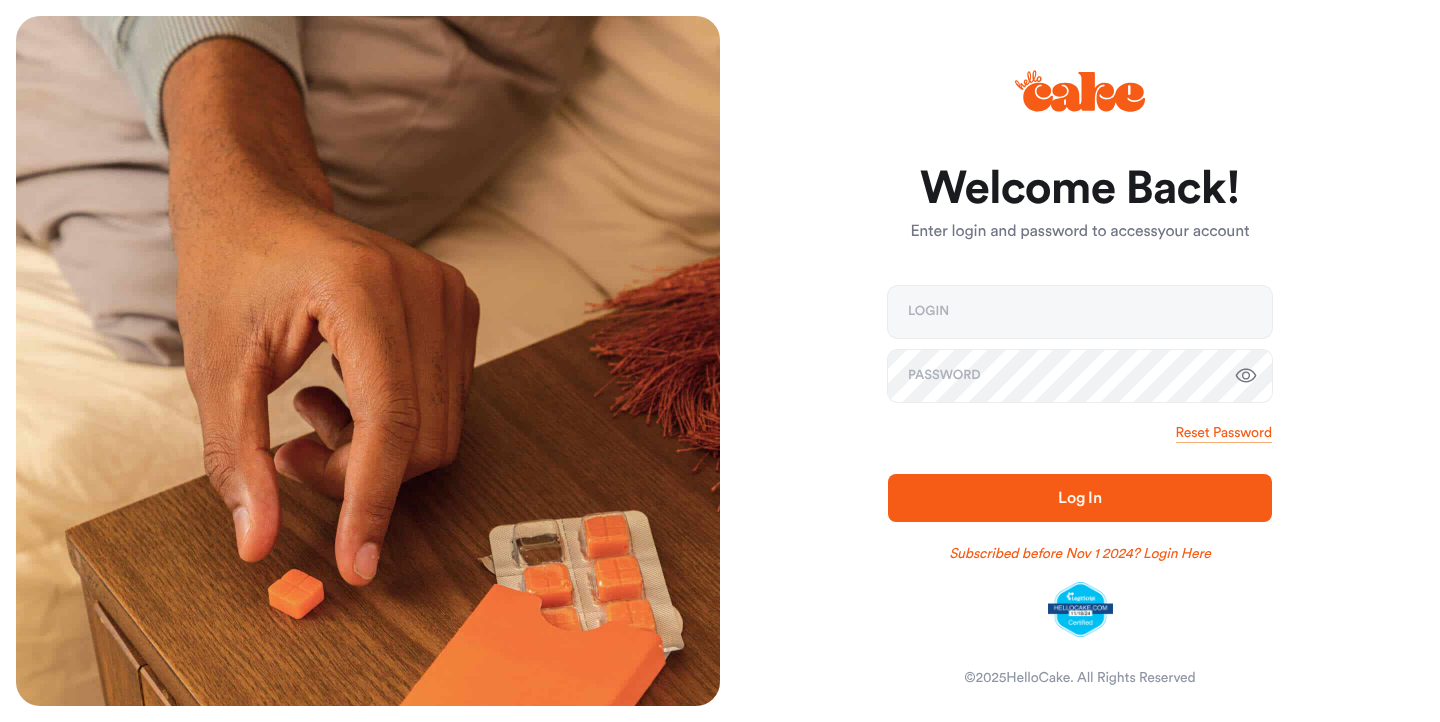 scroll, scrollTop: 0, scrollLeft: 0, axis: both 